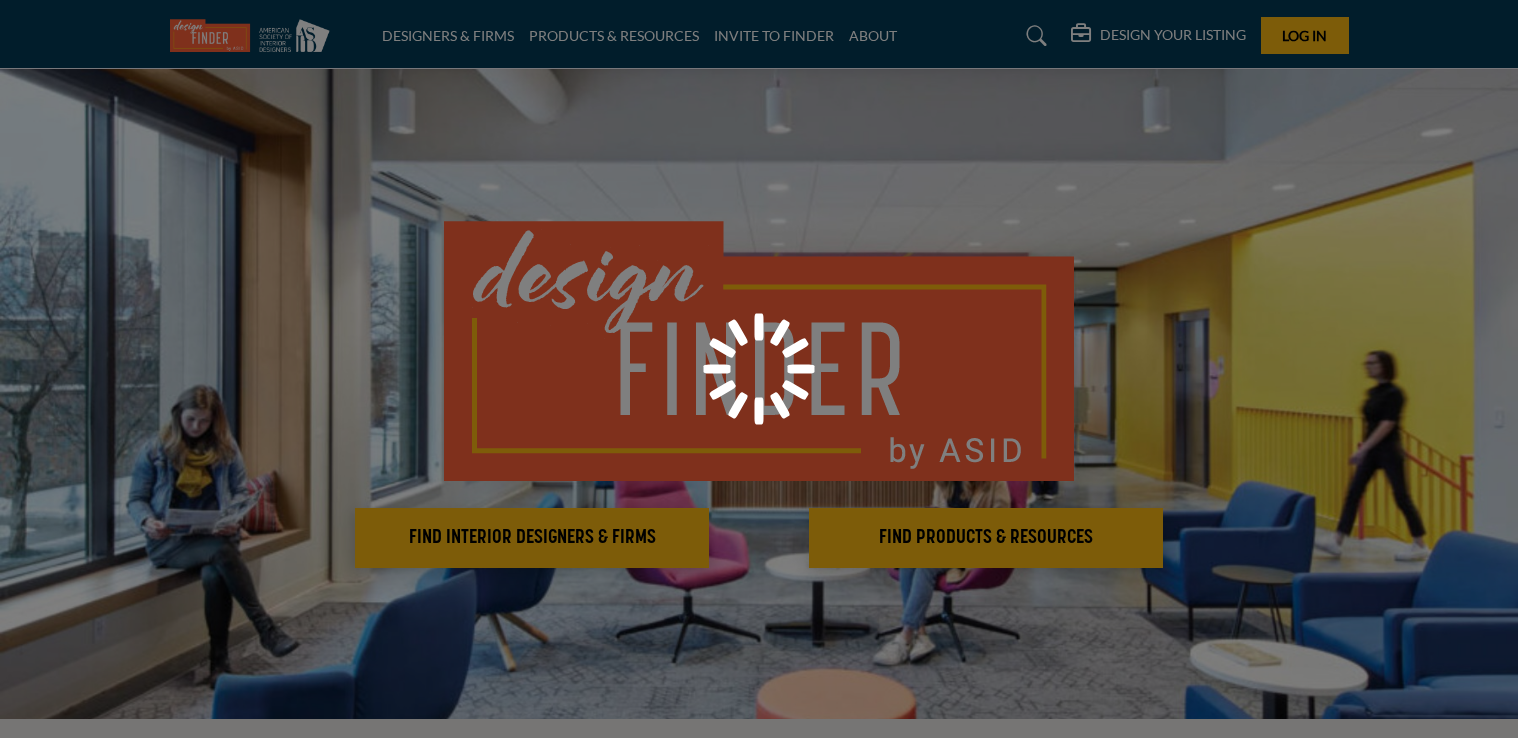scroll, scrollTop: 0, scrollLeft: 0, axis: both 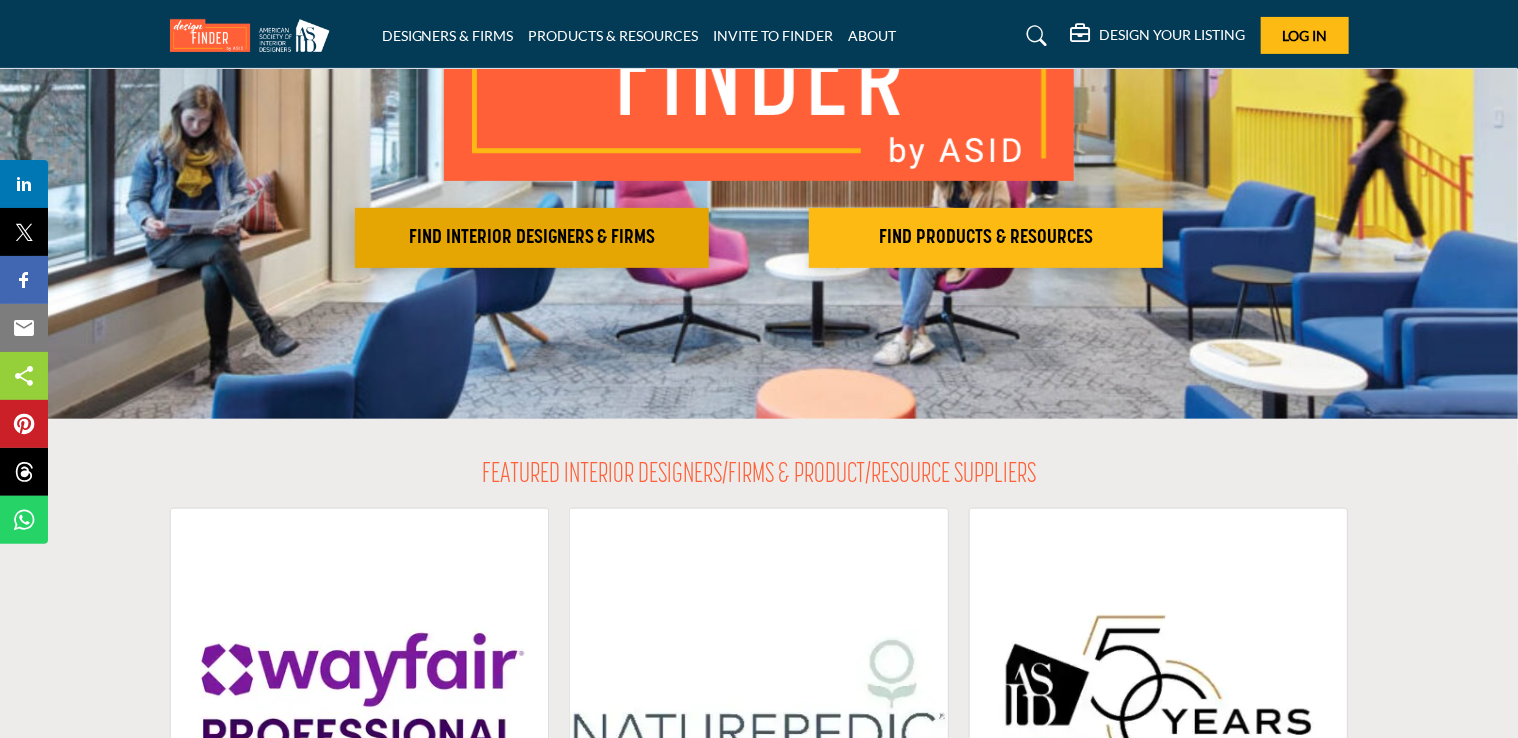 click on "FIND INTERIOR DESIGNERS & FIRMS" at bounding box center [532, 238] 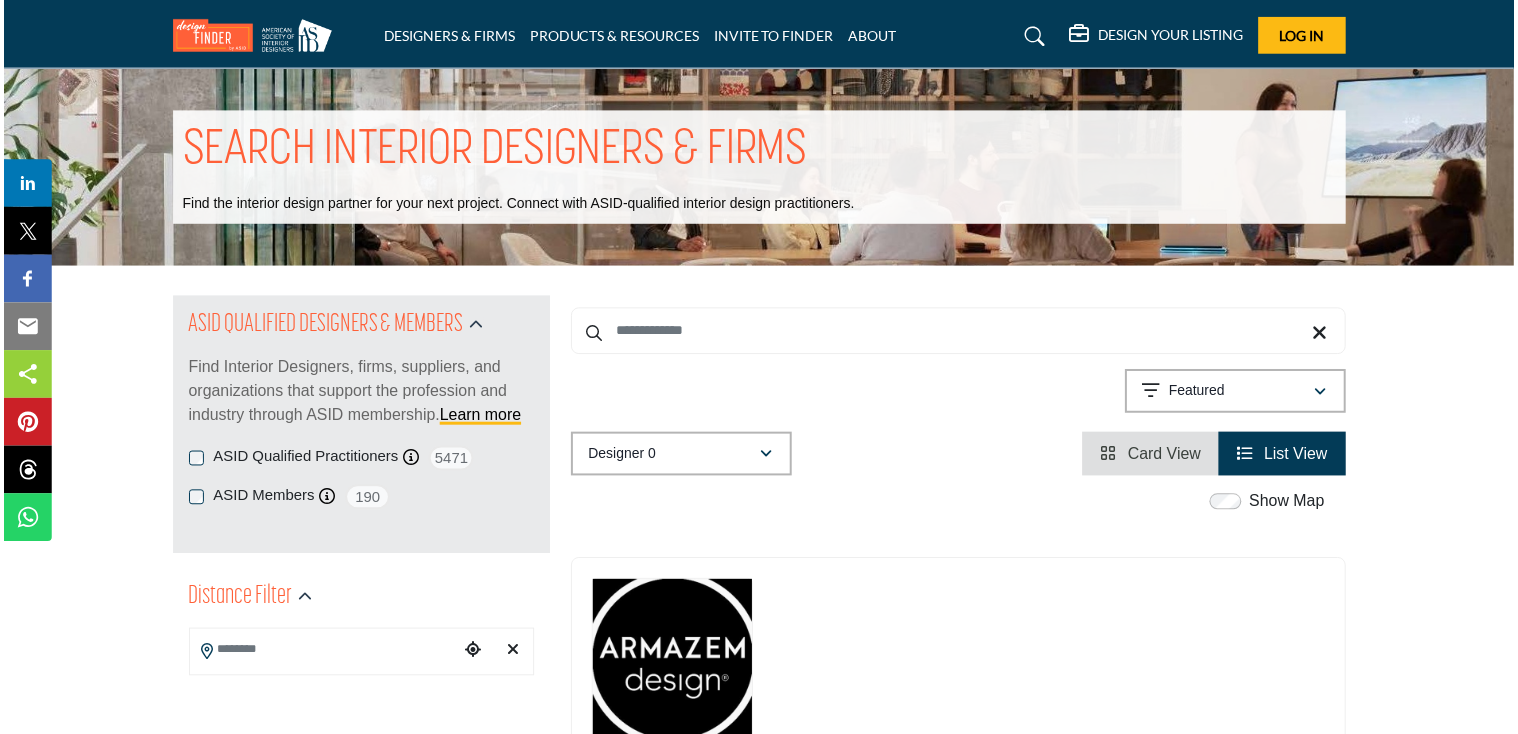 scroll, scrollTop: 0, scrollLeft: 0, axis: both 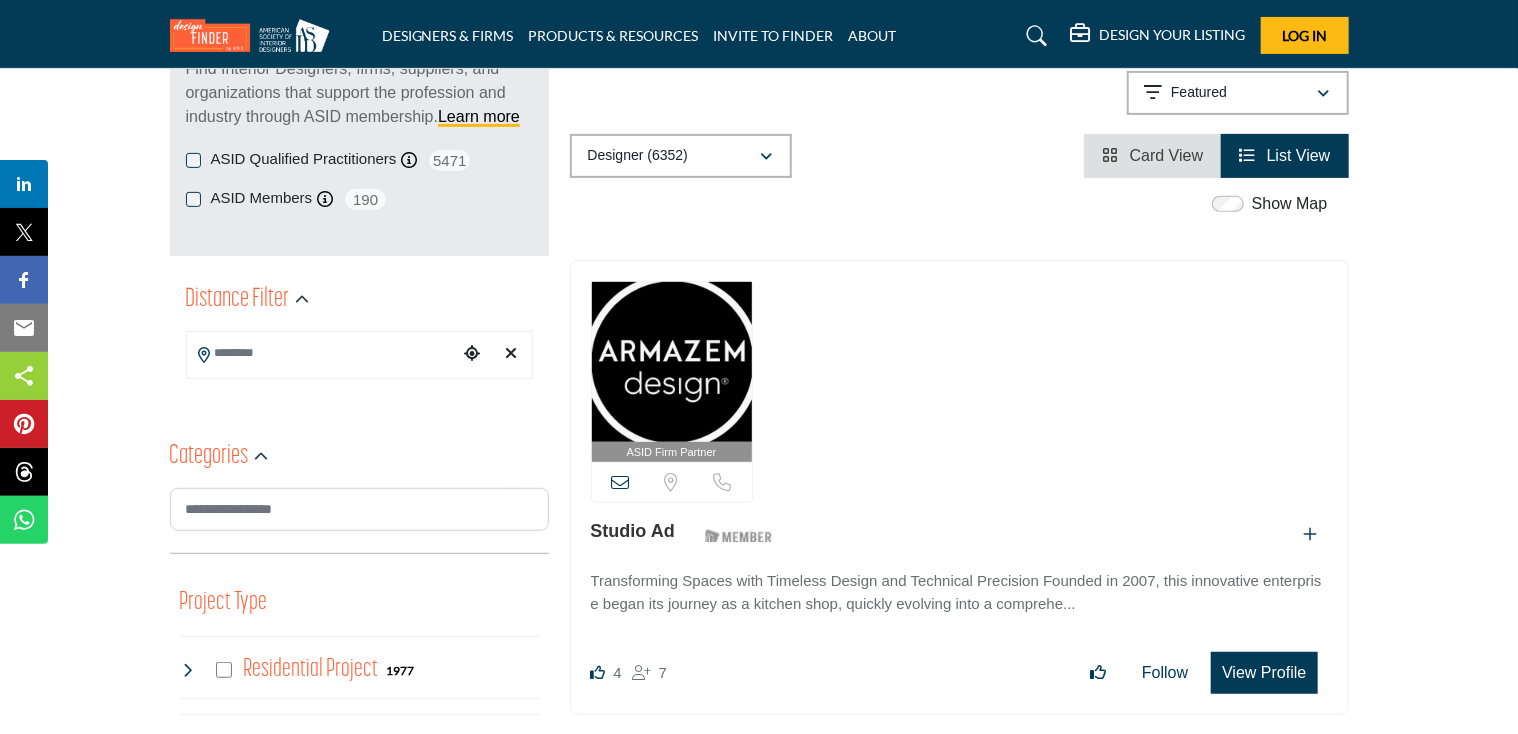 click at bounding box center (322, 353) 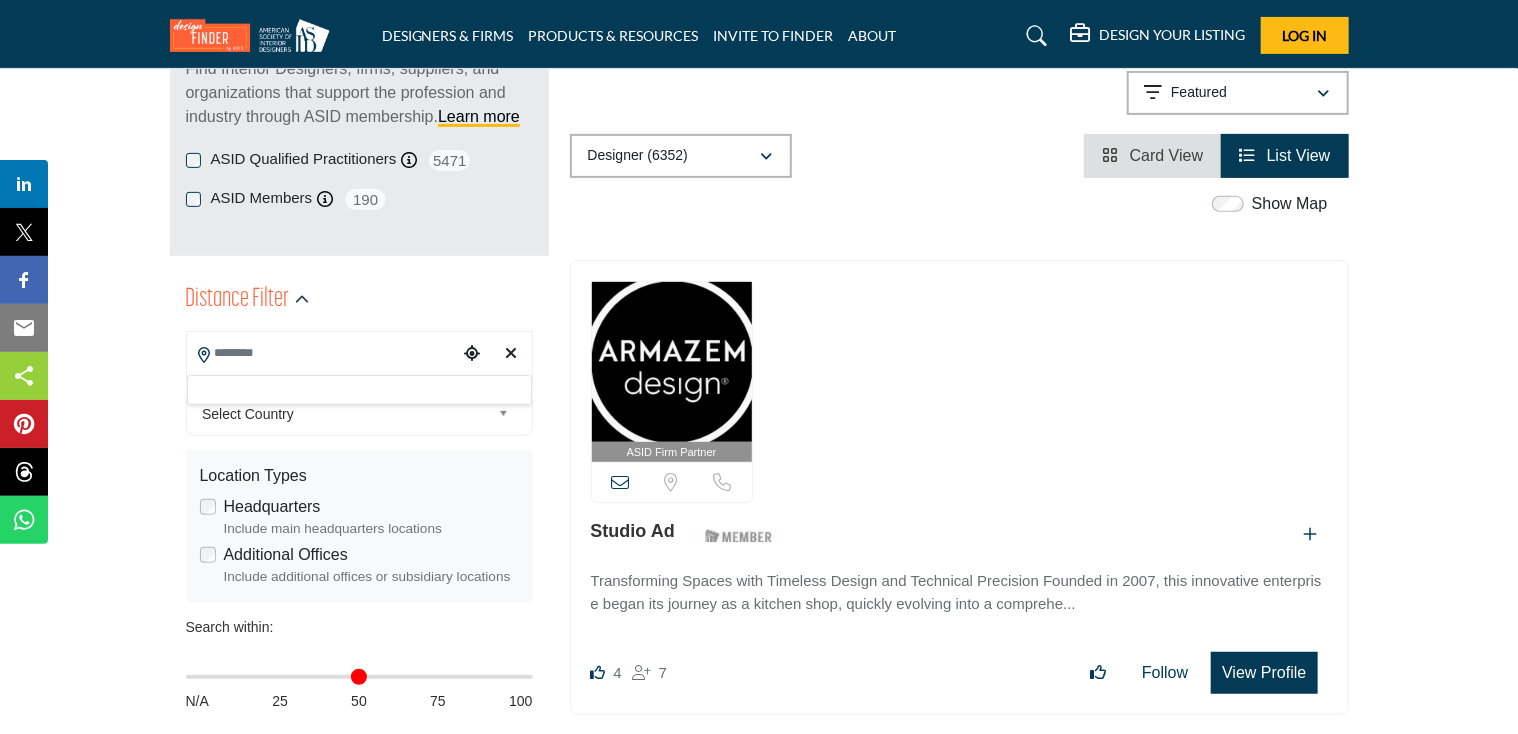 click at bounding box center (472, 353) 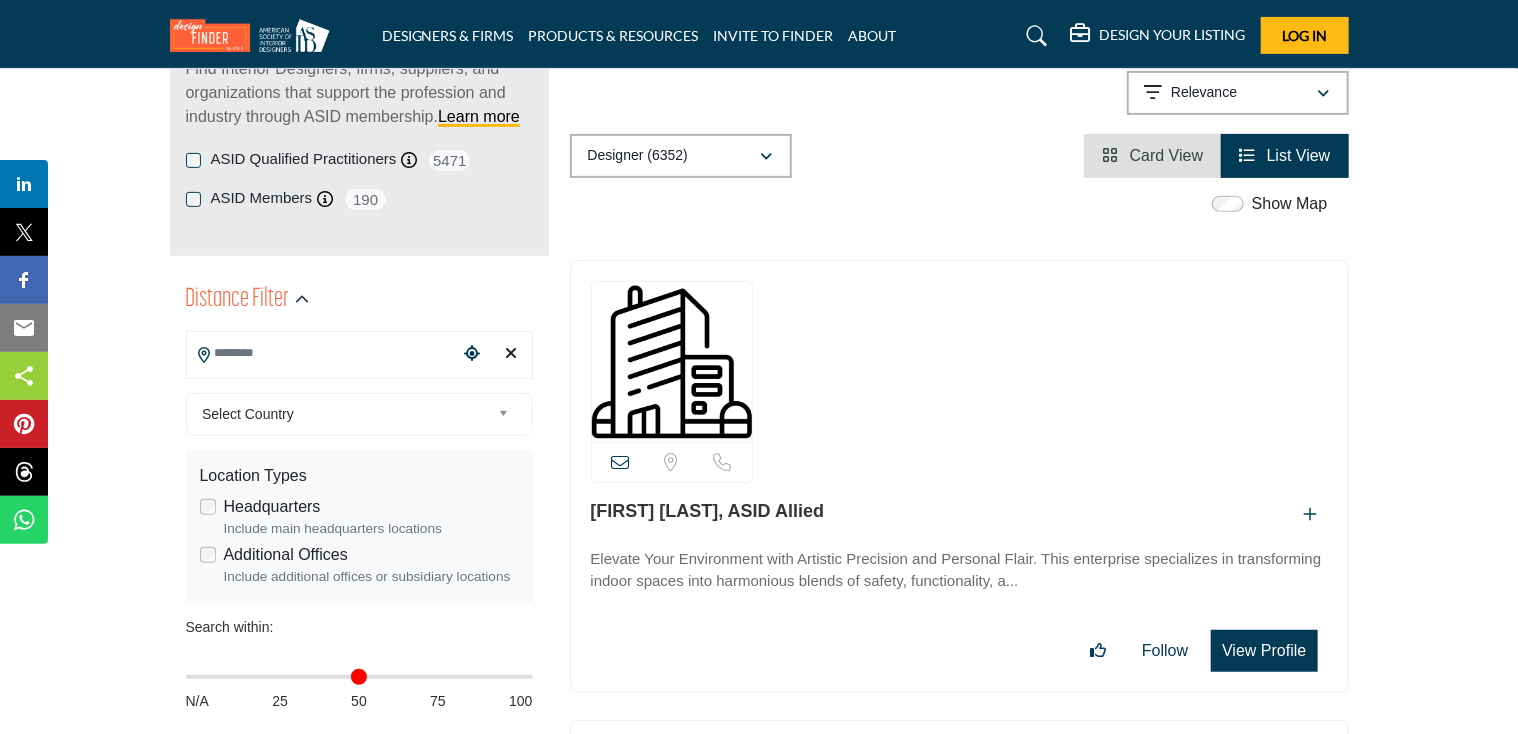 click at bounding box center [322, 353] 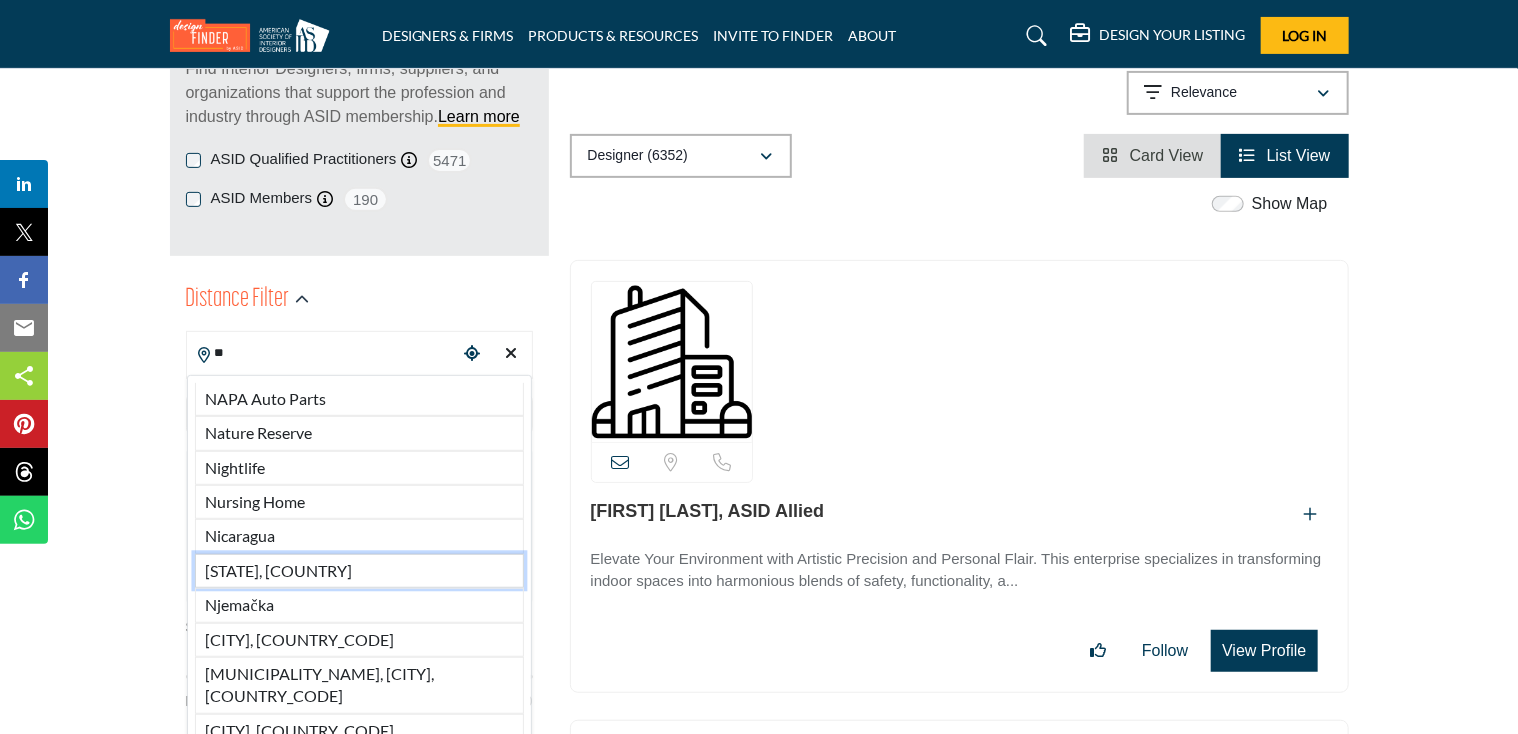 click on "[STATE], [COUNTRY]" at bounding box center [359, 571] 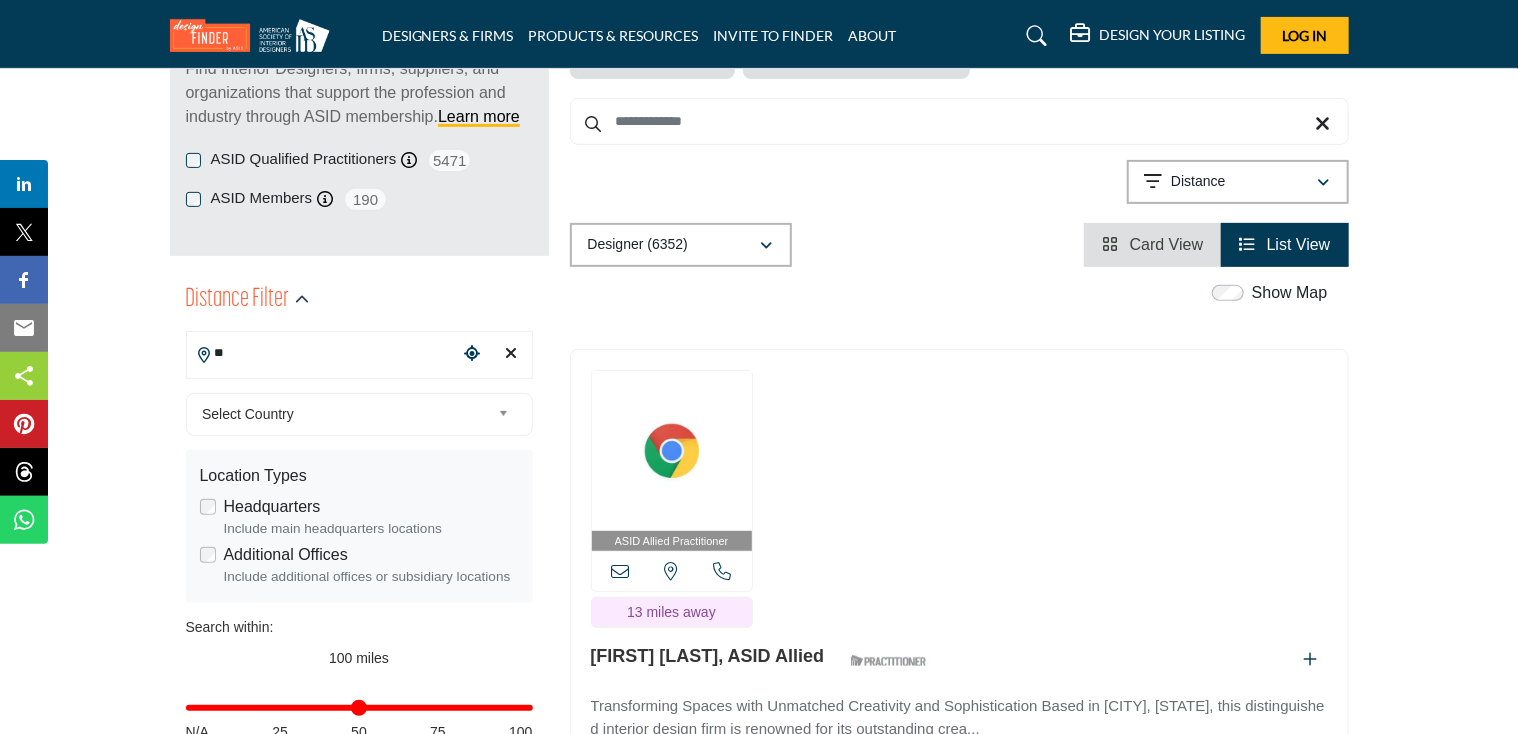 type on "*******" 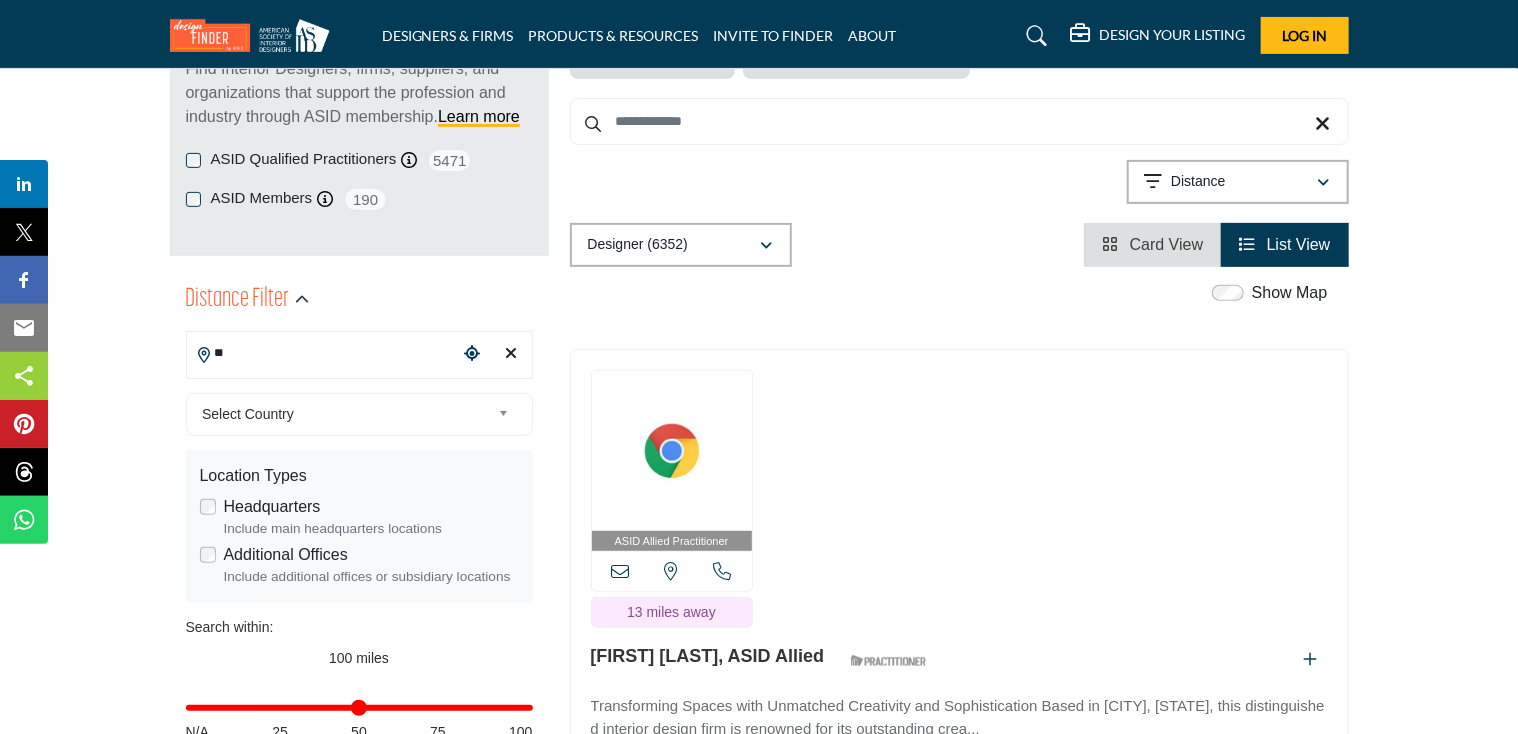 type on "***" 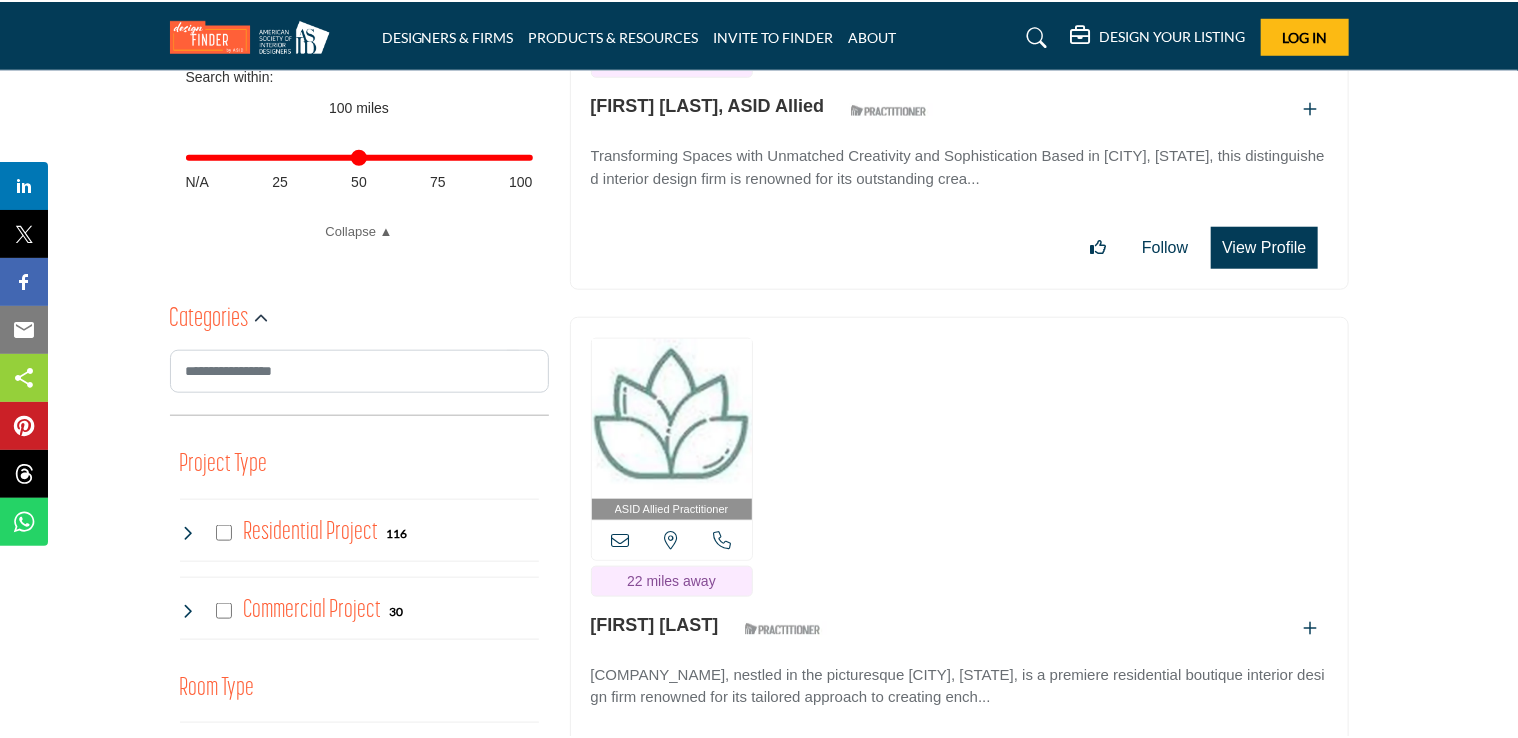 scroll, scrollTop: 900, scrollLeft: 0, axis: vertical 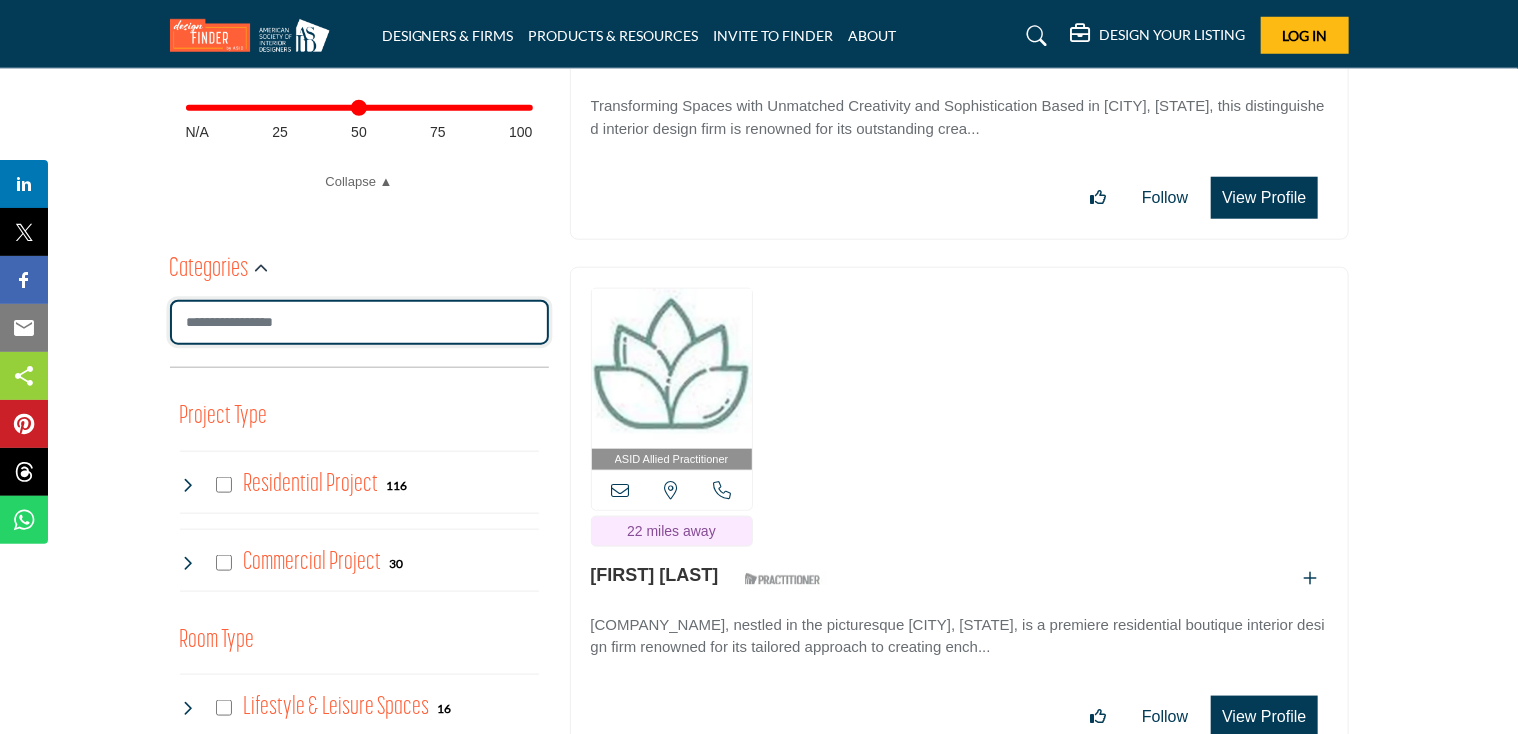 click at bounding box center [359, 322] 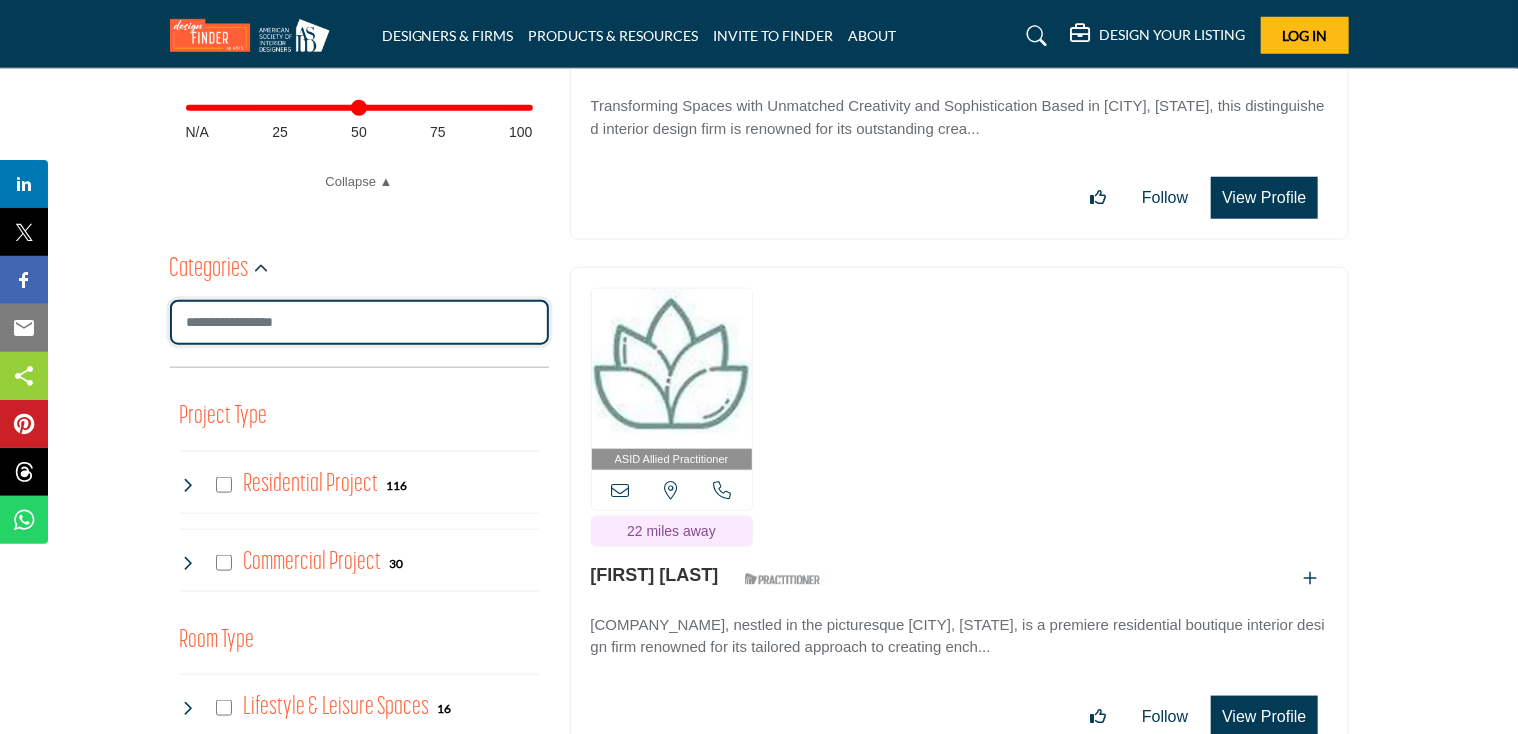 type on "*" 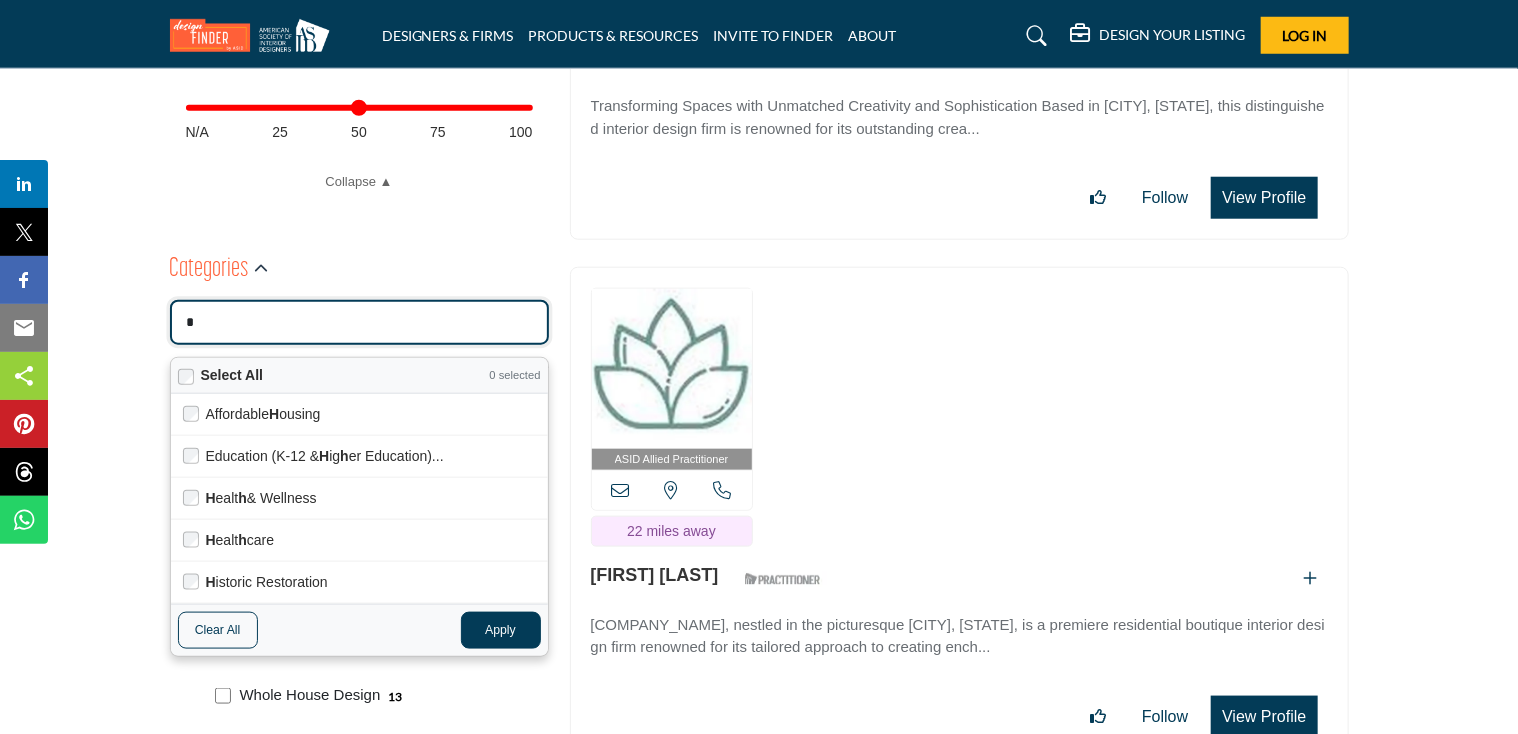 type on "**********" 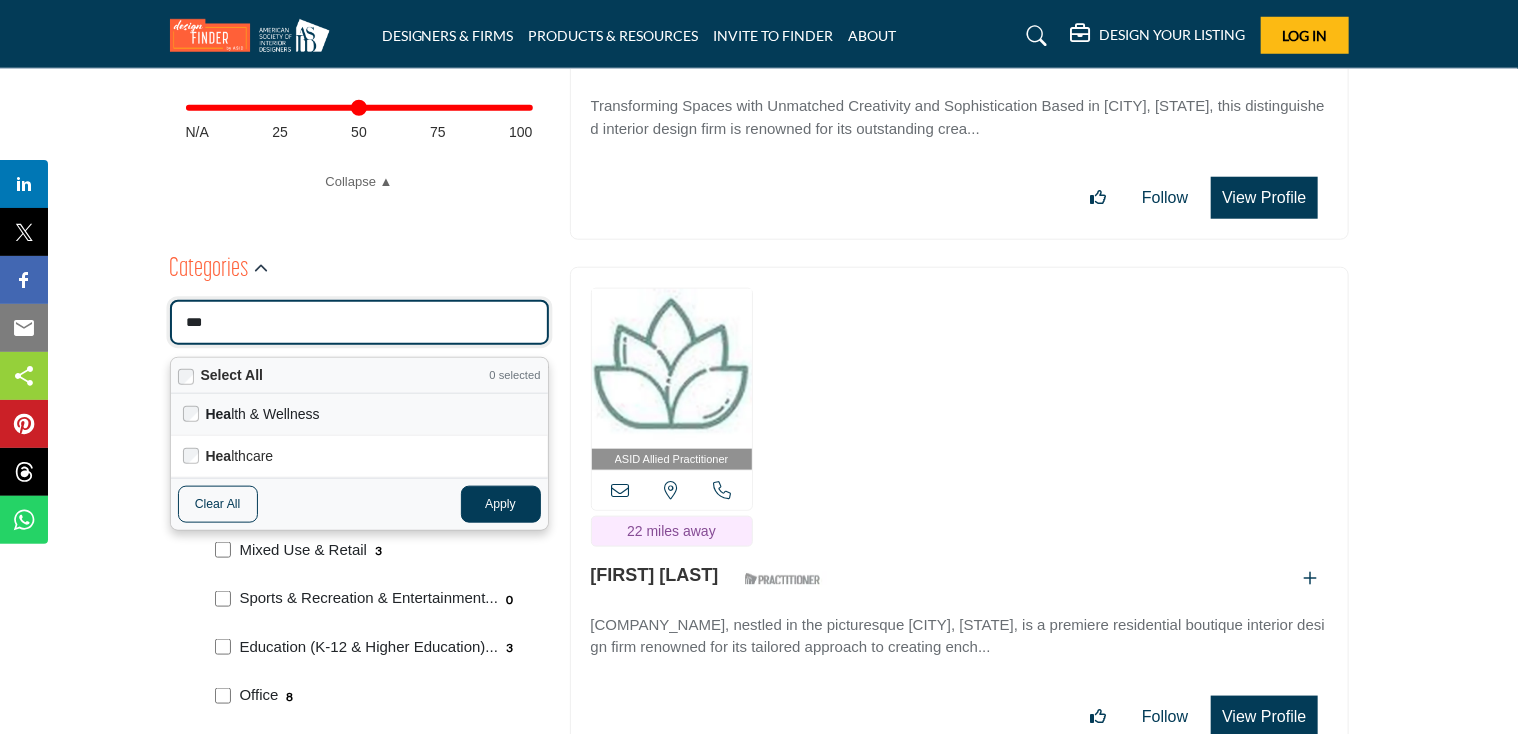 click on "Hea lth & Wellness" at bounding box center (371, 414) 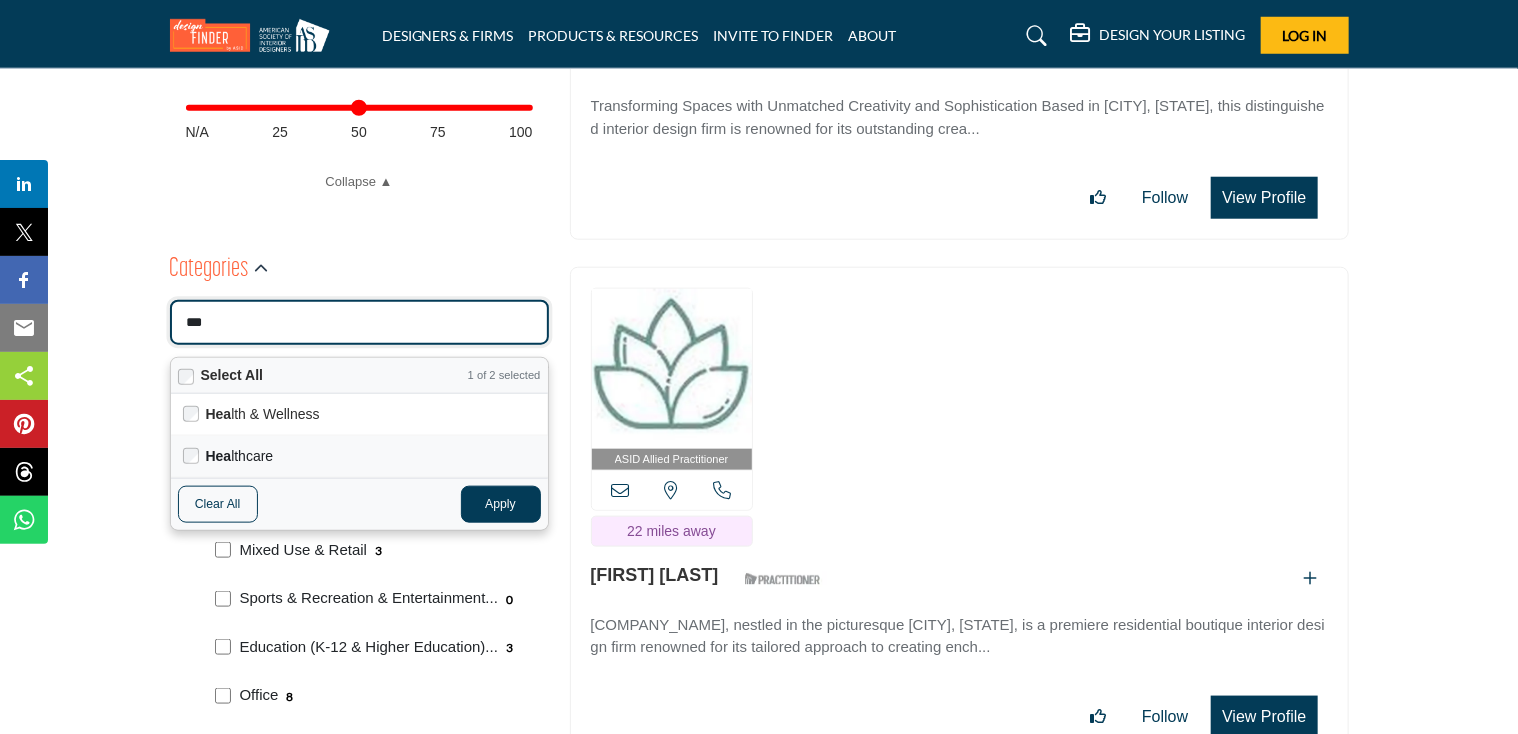 click on "Hea lthcare" at bounding box center (359, 457) 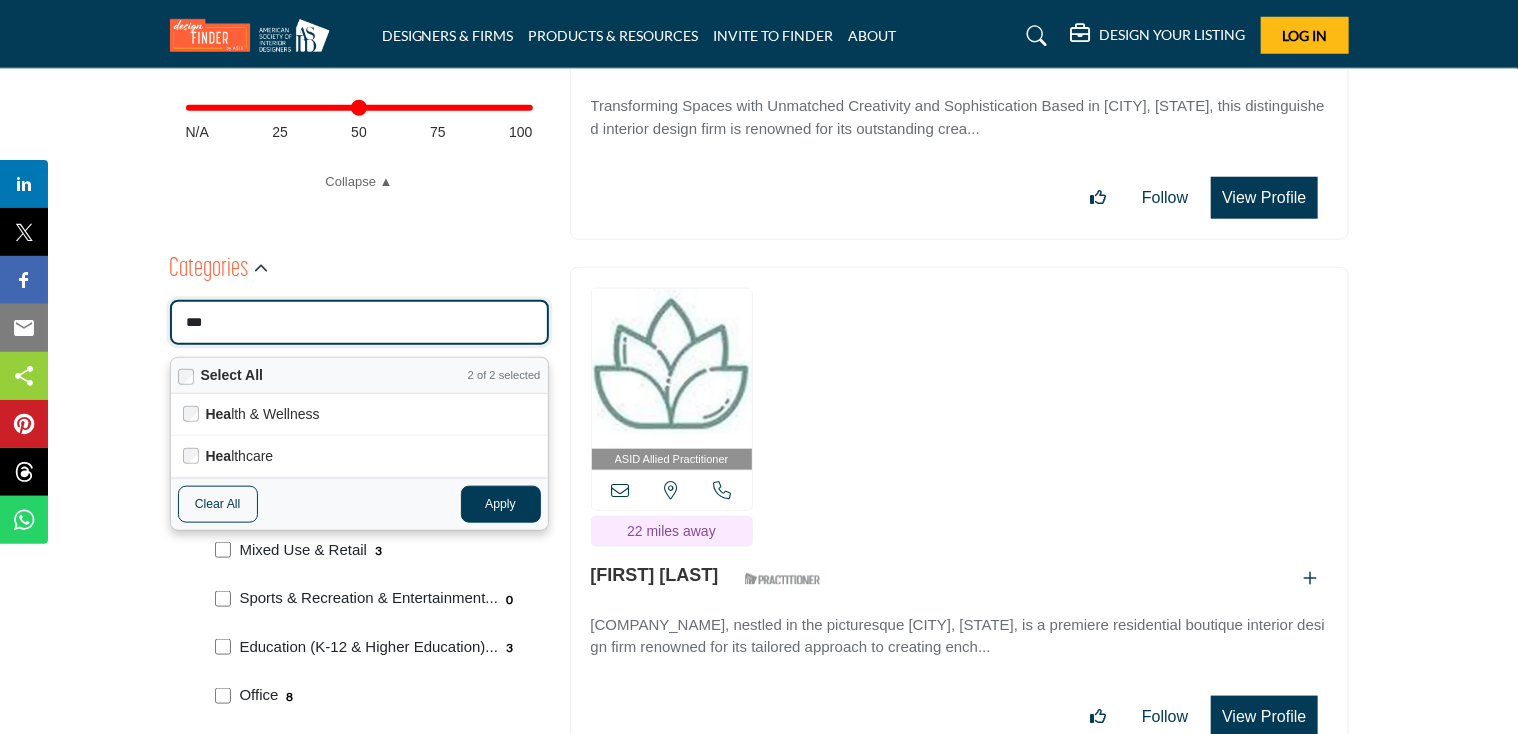 click on "Apply" at bounding box center (501, 504) 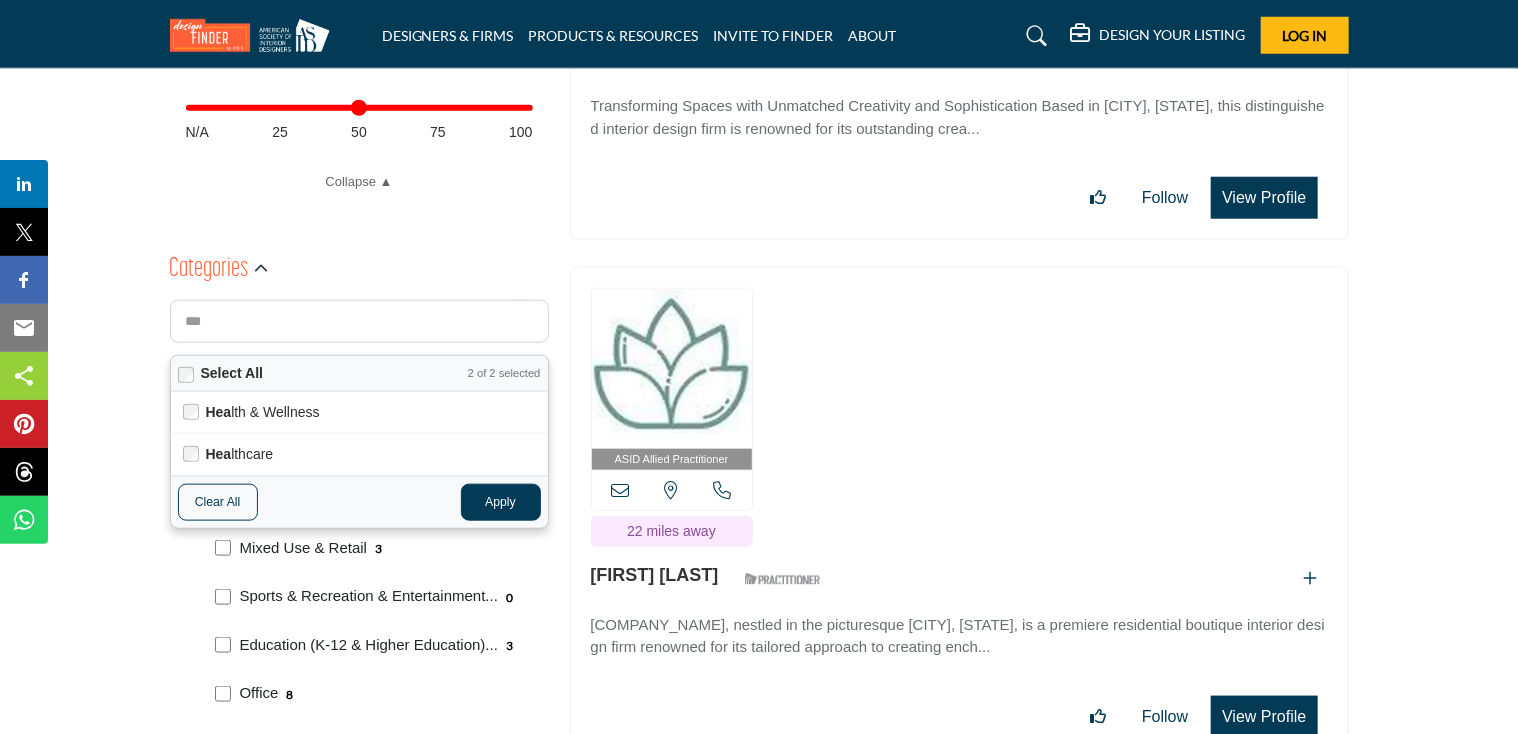 type 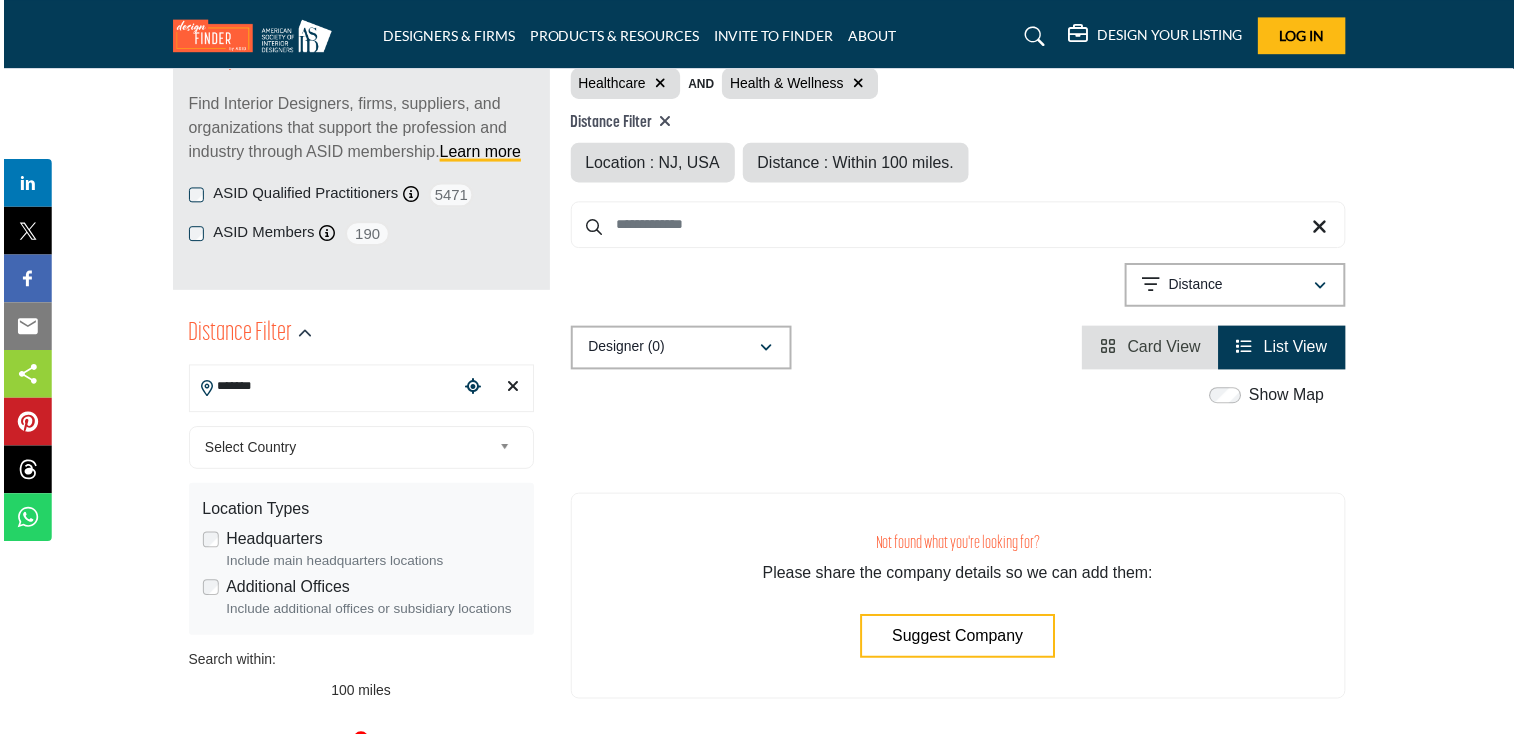 scroll, scrollTop: 300, scrollLeft: 0, axis: vertical 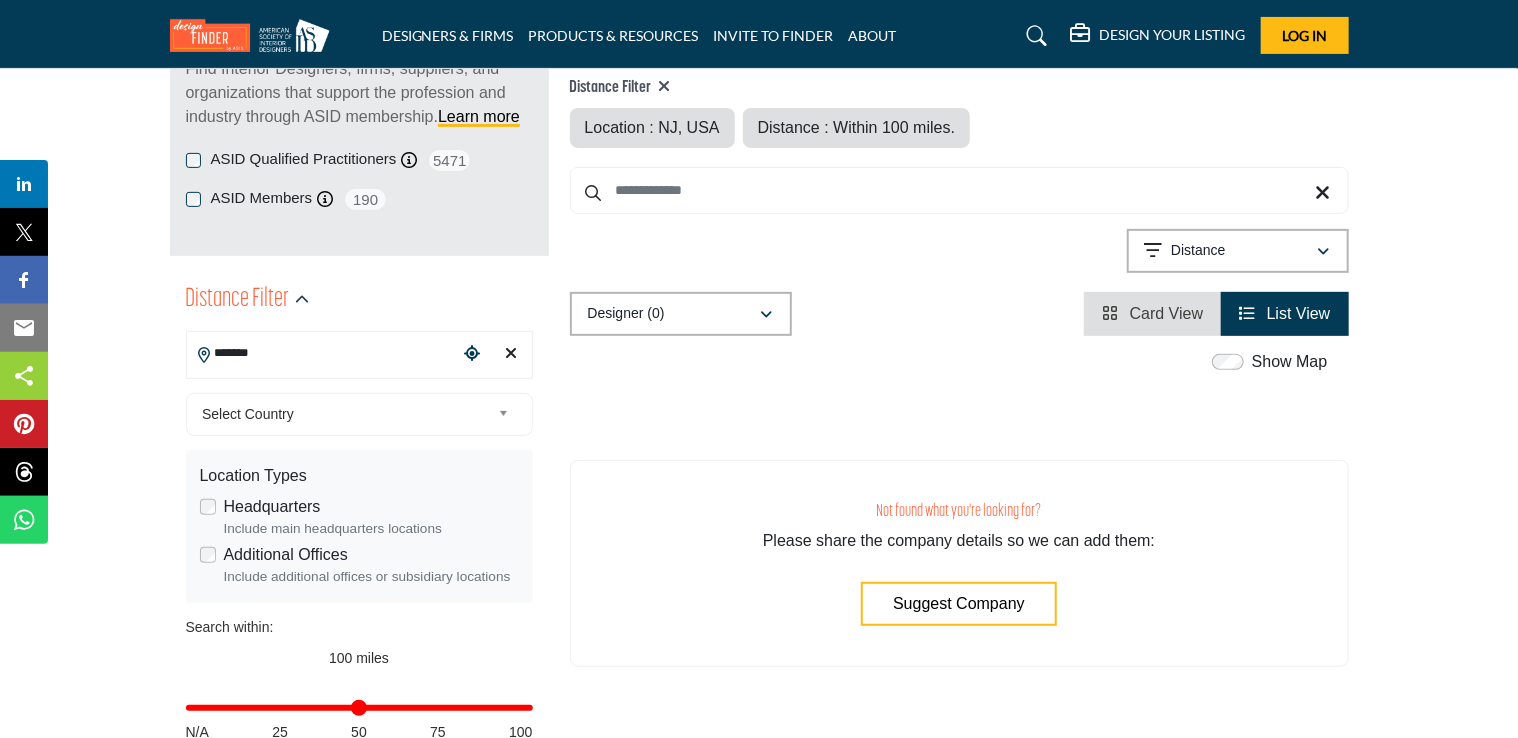 drag, startPoint x: 317, startPoint y: 362, endPoint x: 144, endPoint y: 333, distance: 175.4138 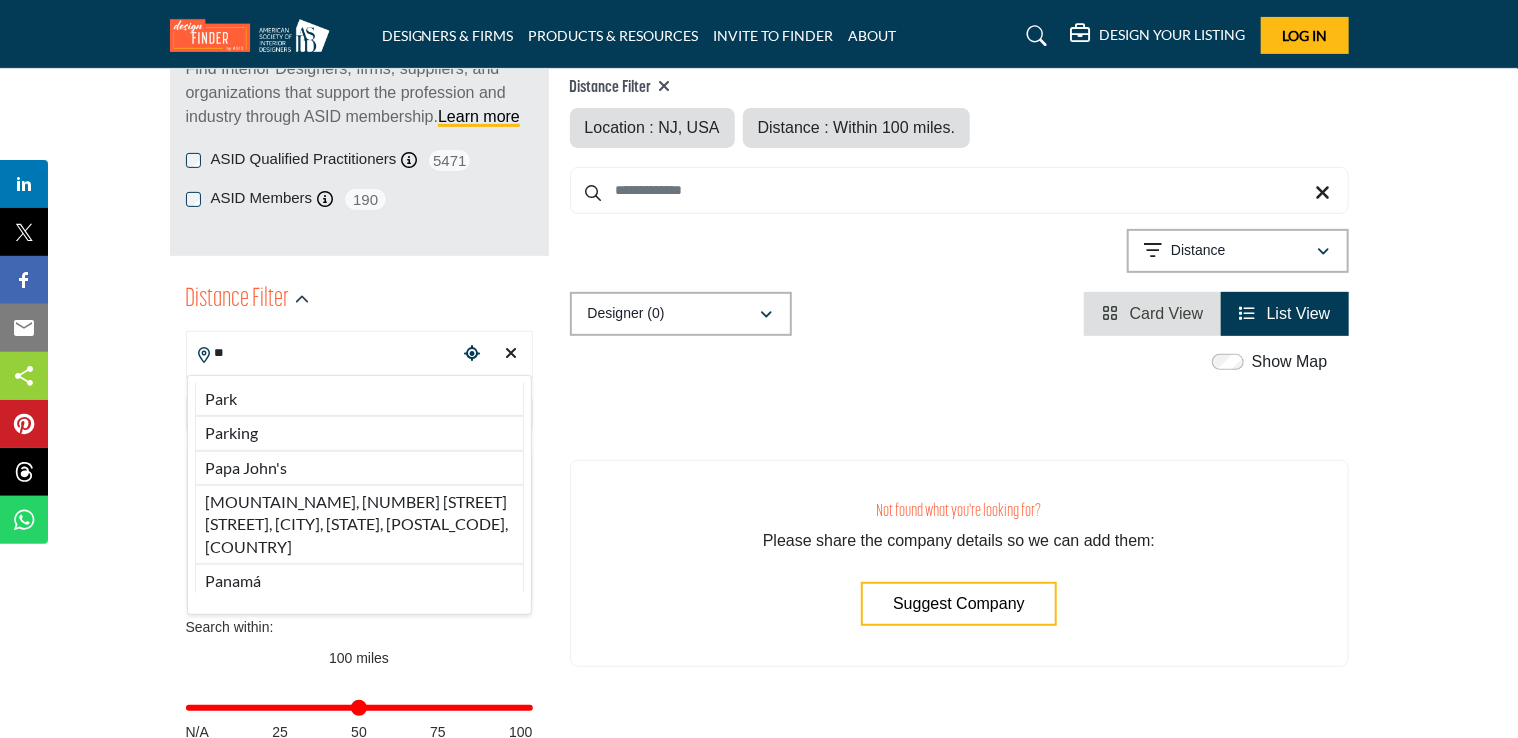 type on "*" 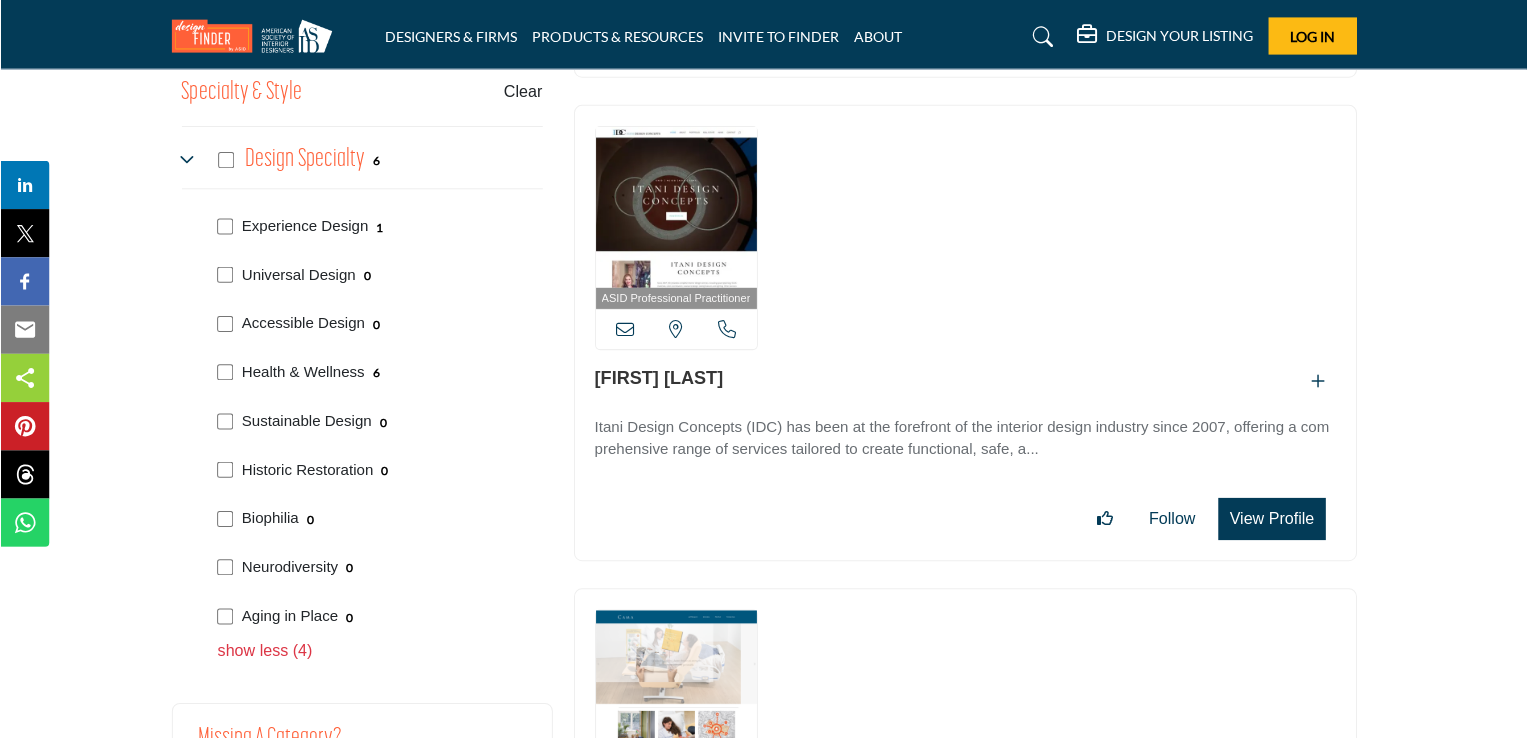 scroll, scrollTop: 2100, scrollLeft: 0, axis: vertical 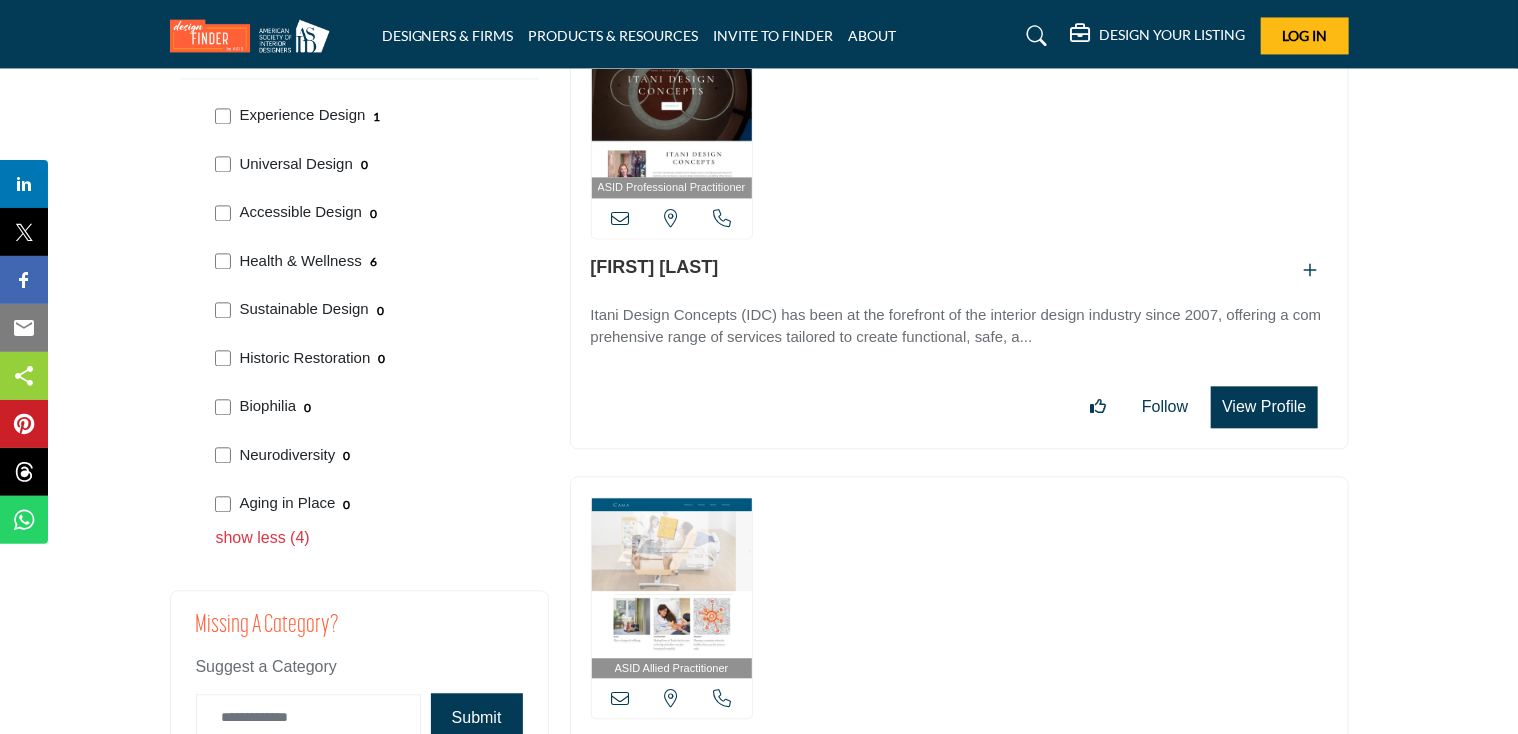 click on "View Profile" at bounding box center (1264, 407) 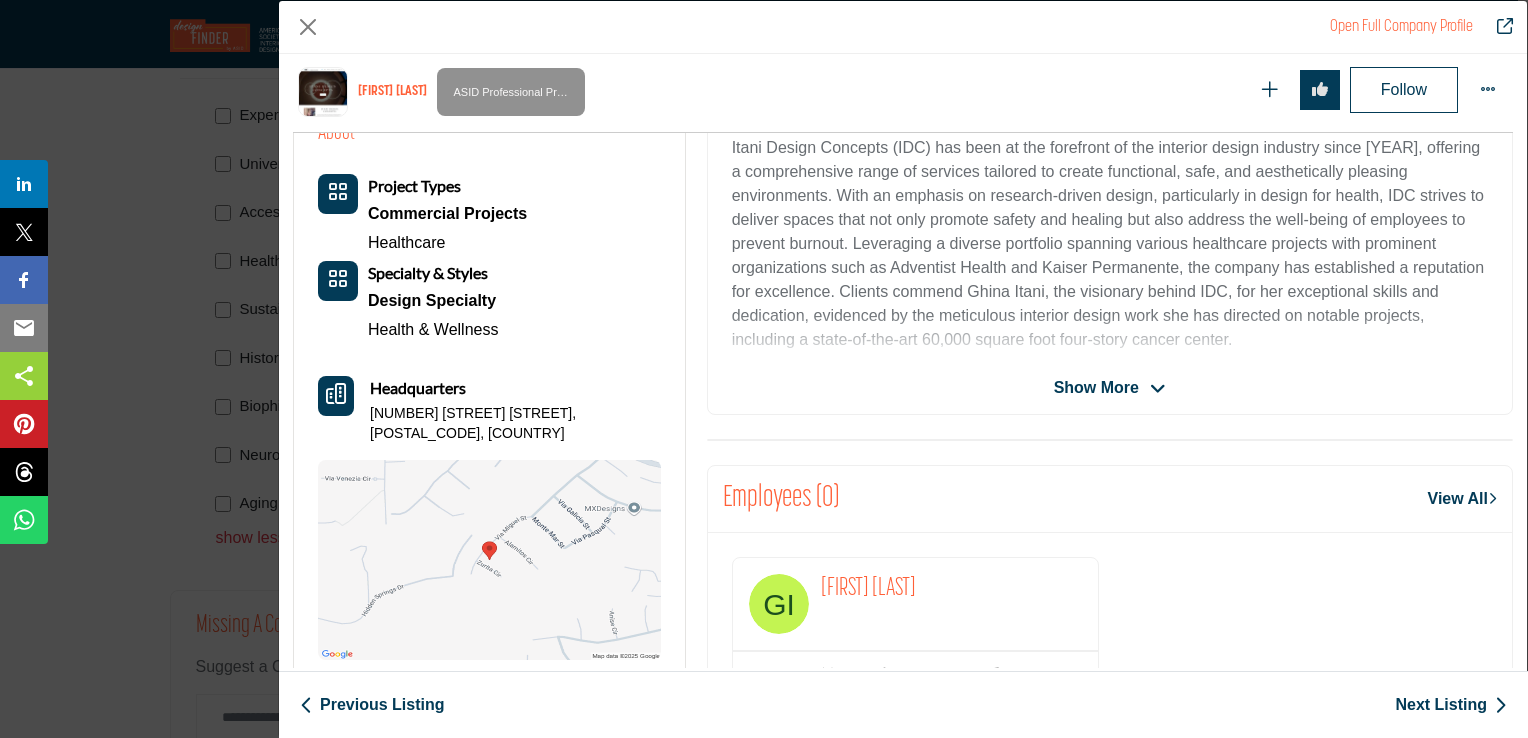 scroll, scrollTop: 345, scrollLeft: 0, axis: vertical 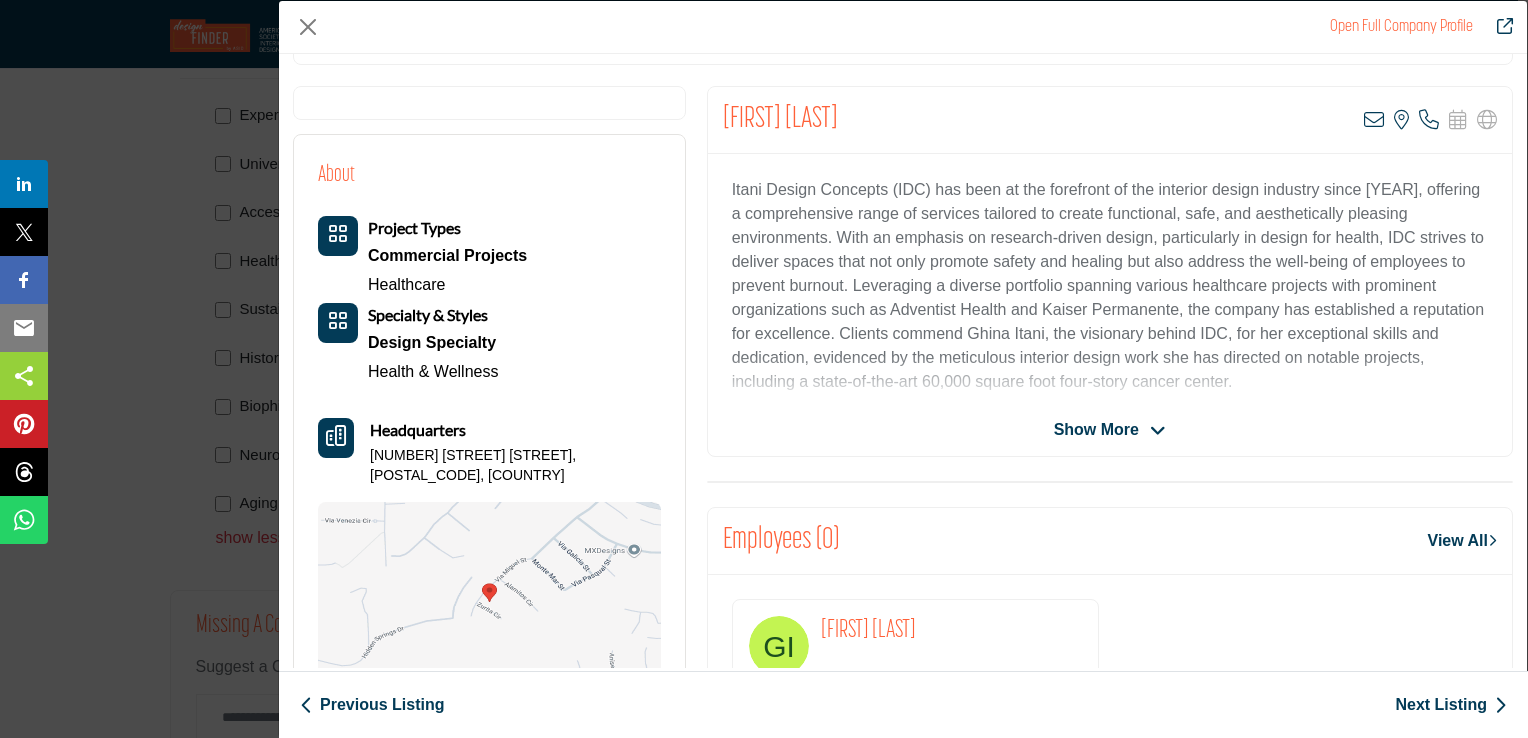 click on "Show More" at bounding box center [1096, 430] 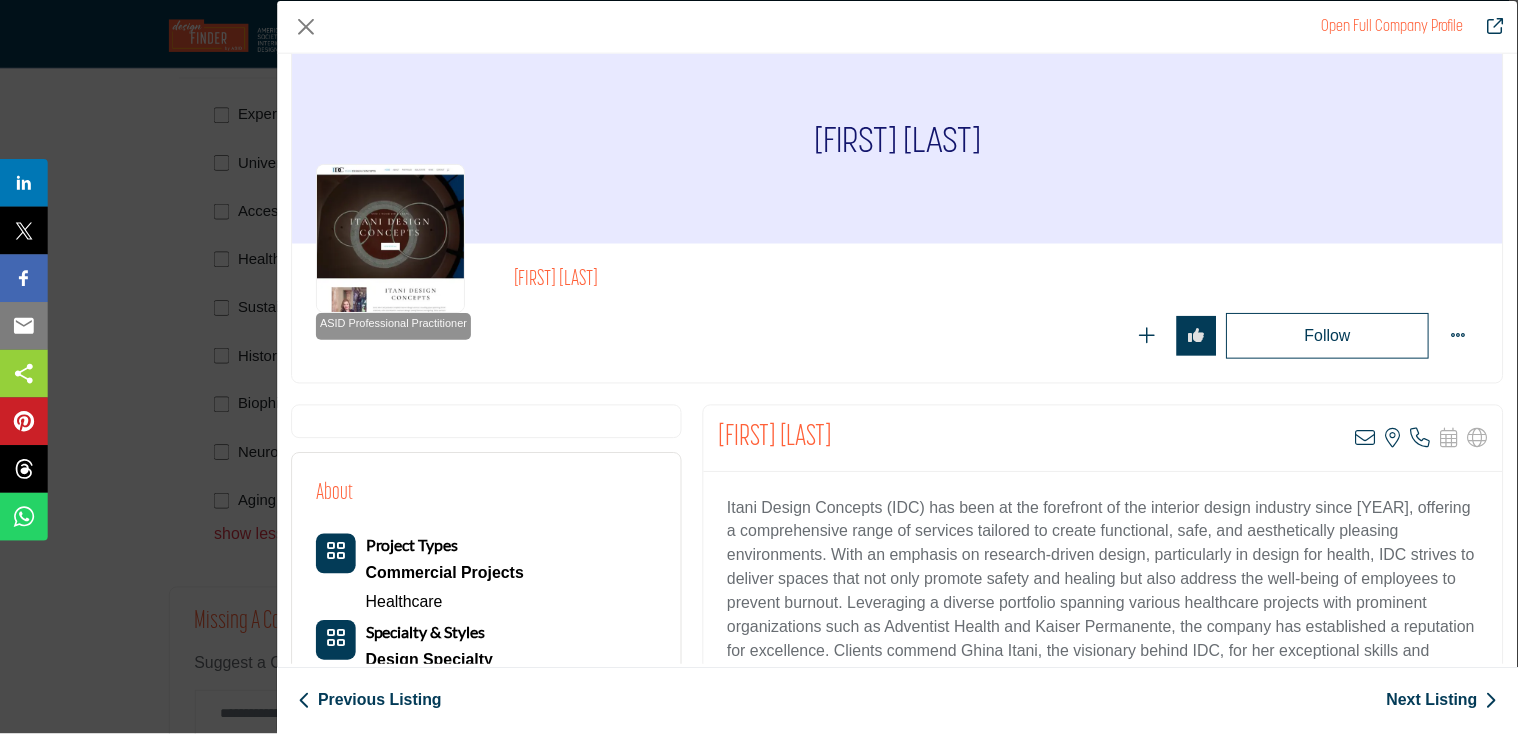 scroll, scrollTop: 0, scrollLeft: 0, axis: both 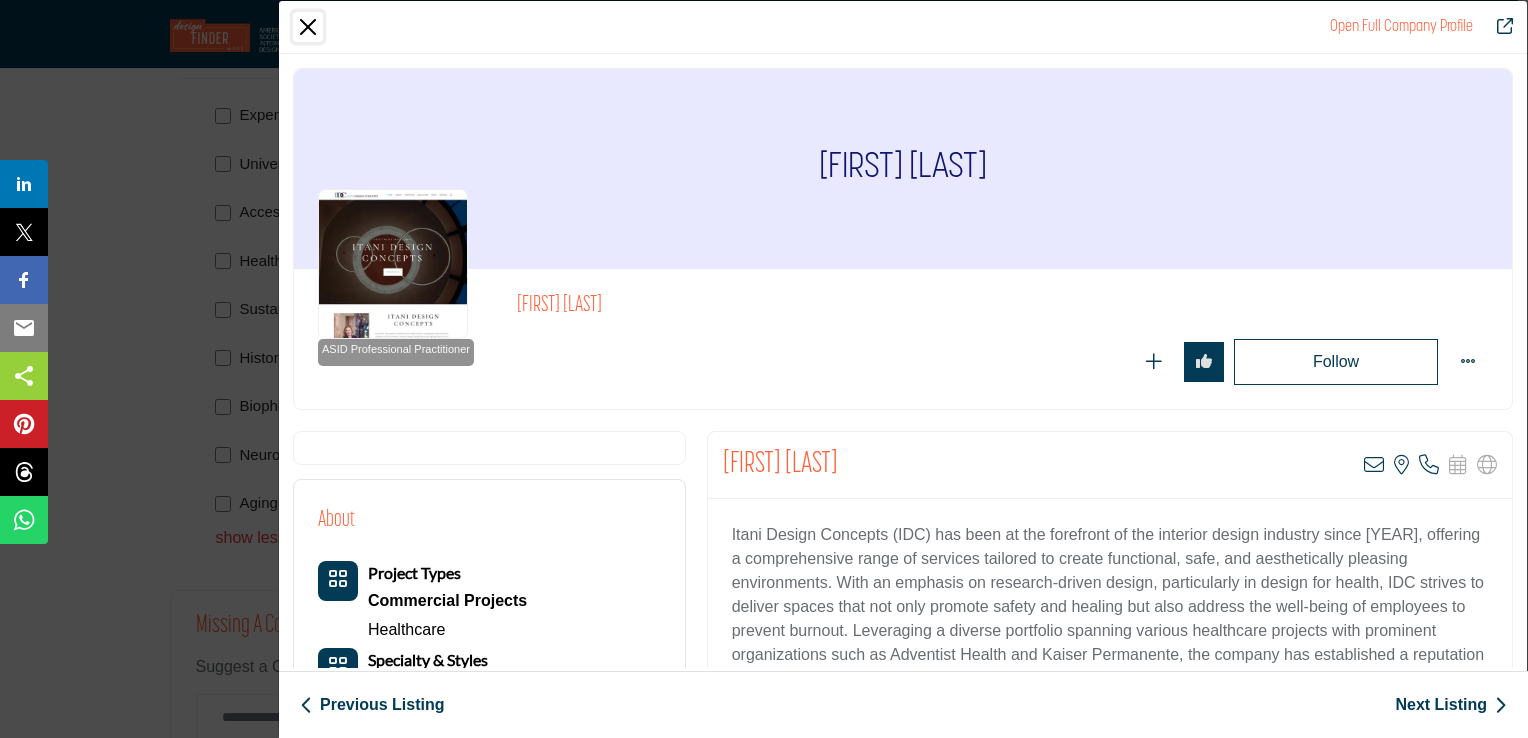 click at bounding box center [308, 27] 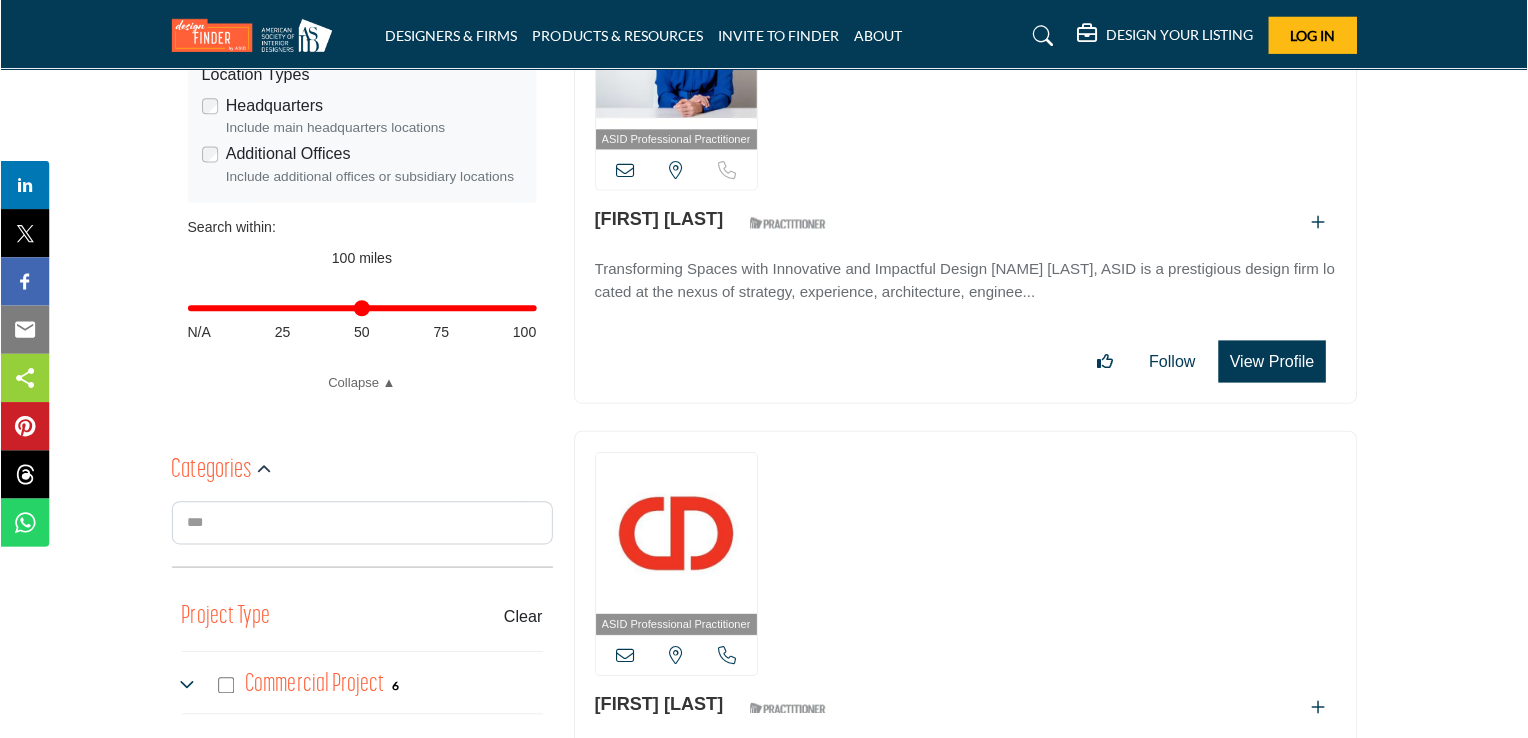 scroll, scrollTop: 700, scrollLeft: 0, axis: vertical 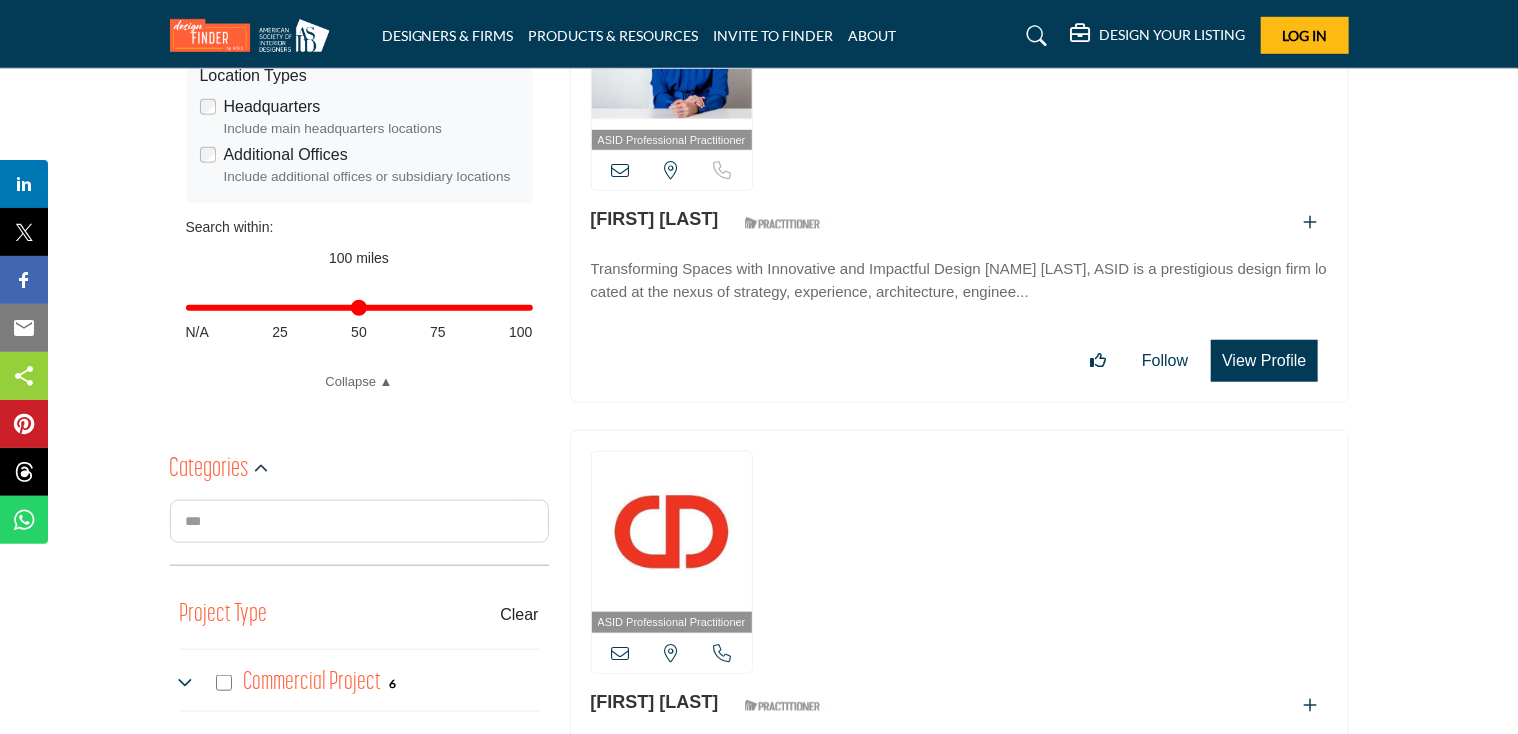 click on "View Profile" at bounding box center [1264, 361] 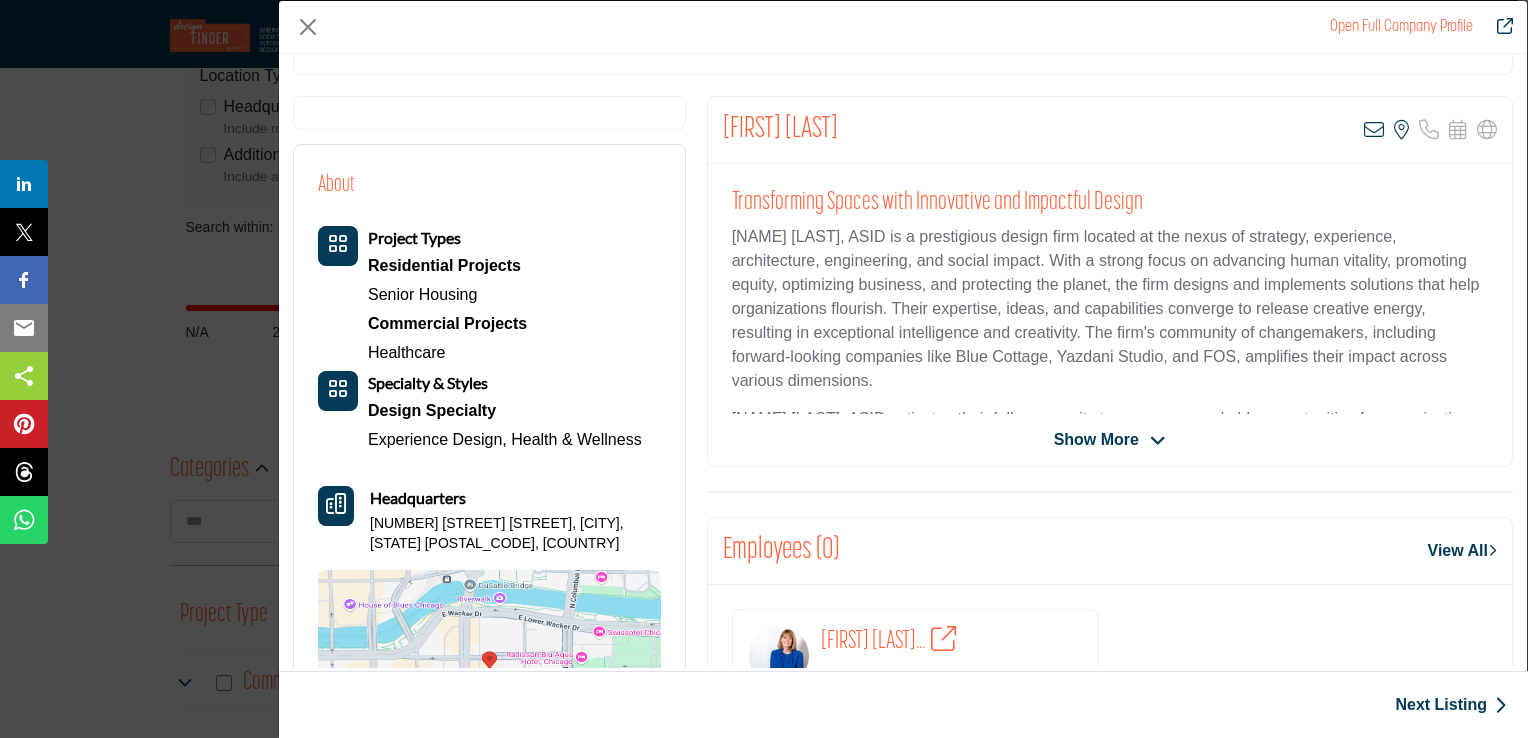 scroll, scrollTop: 300, scrollLeft: 0, axis: vertical 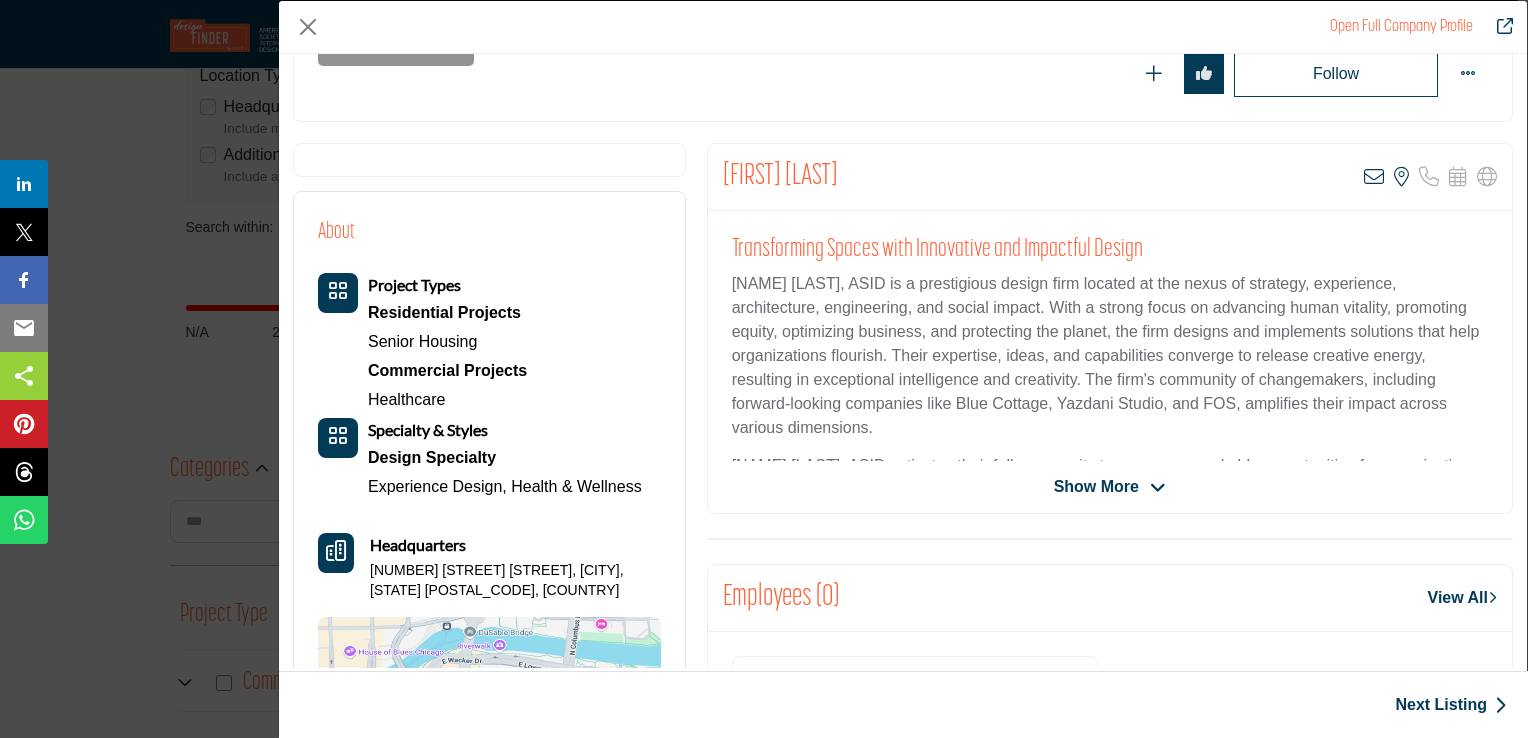 click at bounding box center [1158, 488] 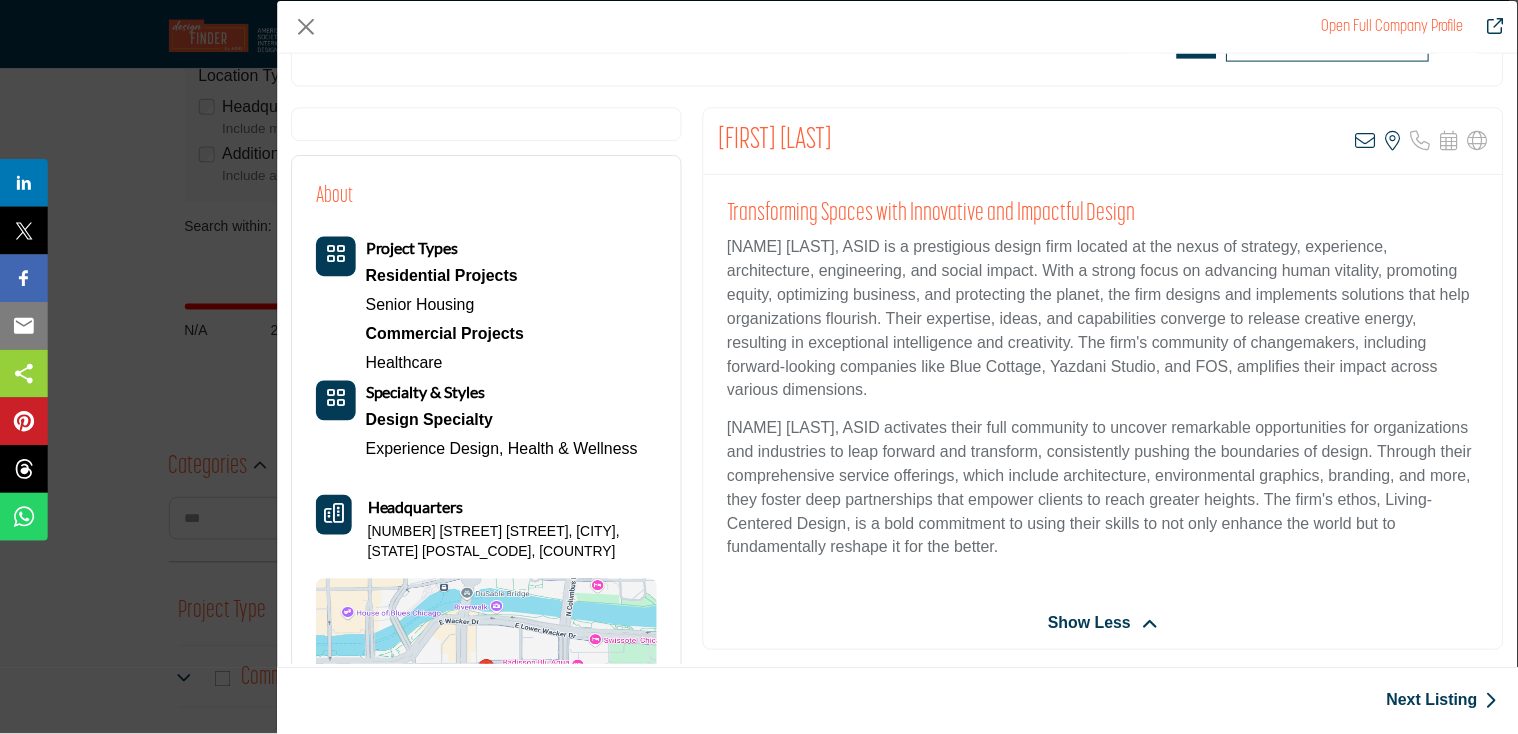 scroll, scrollTop: 0, scrollLeft: 0, axis: both 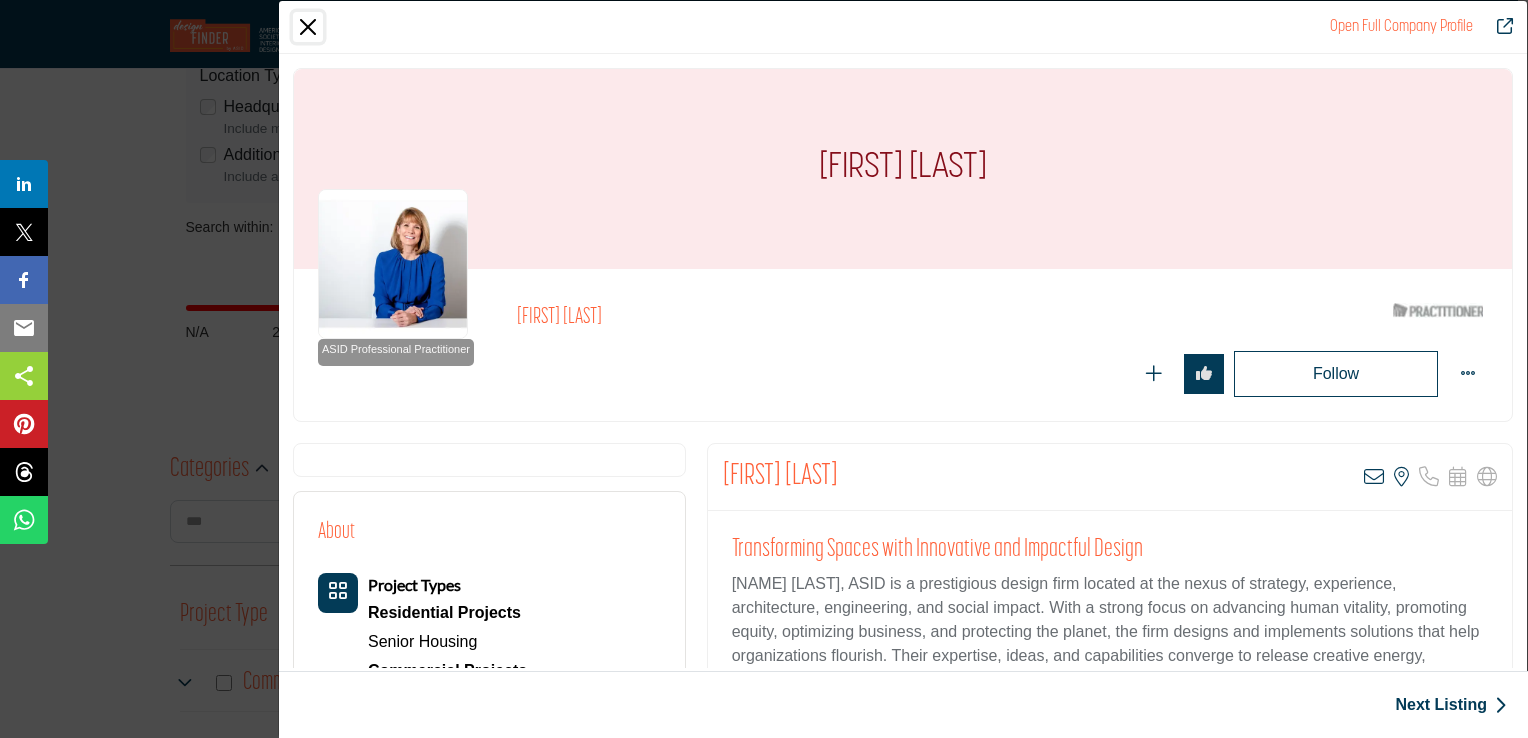 click at bounding box center [308, 27] 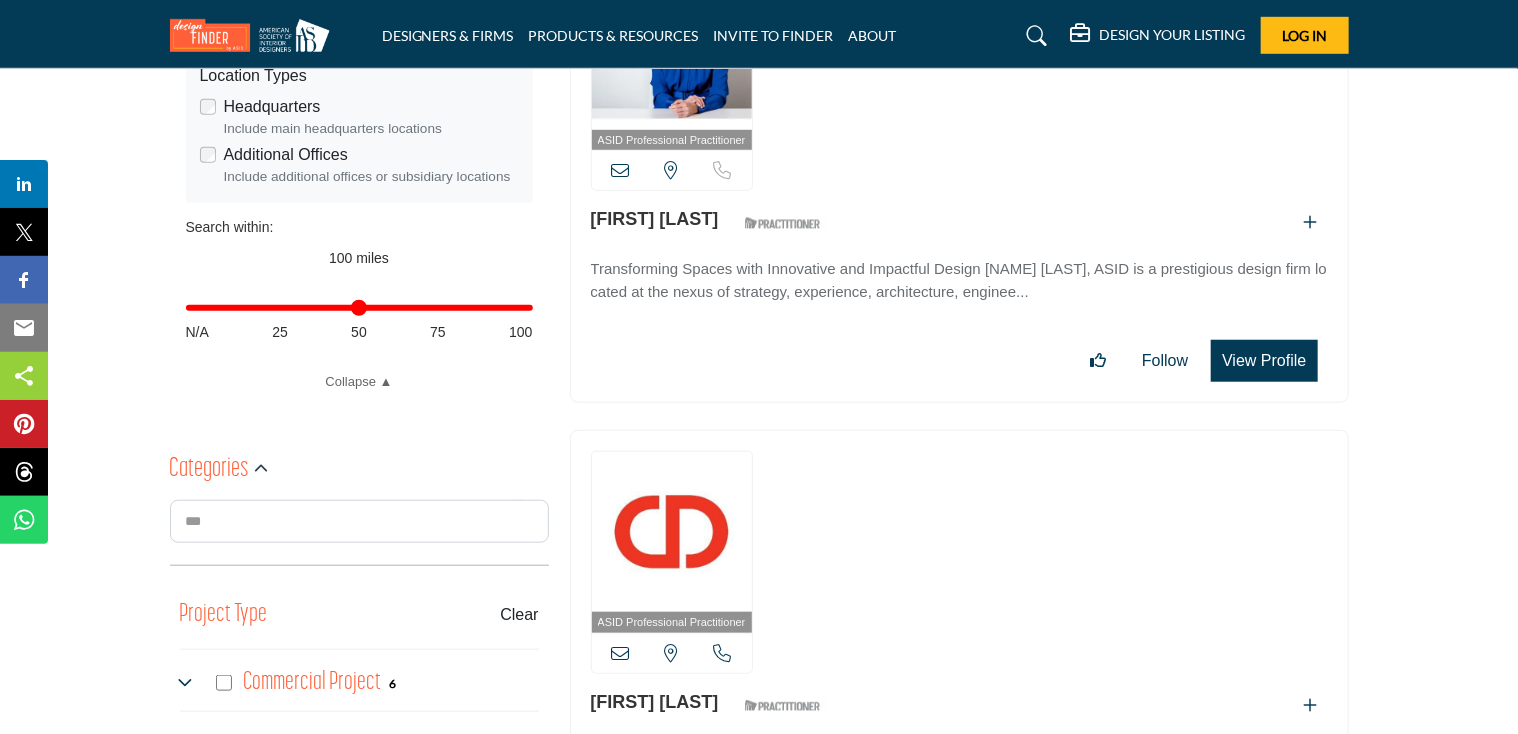 click on "Distance in miles" at bounding box center [359, 308] 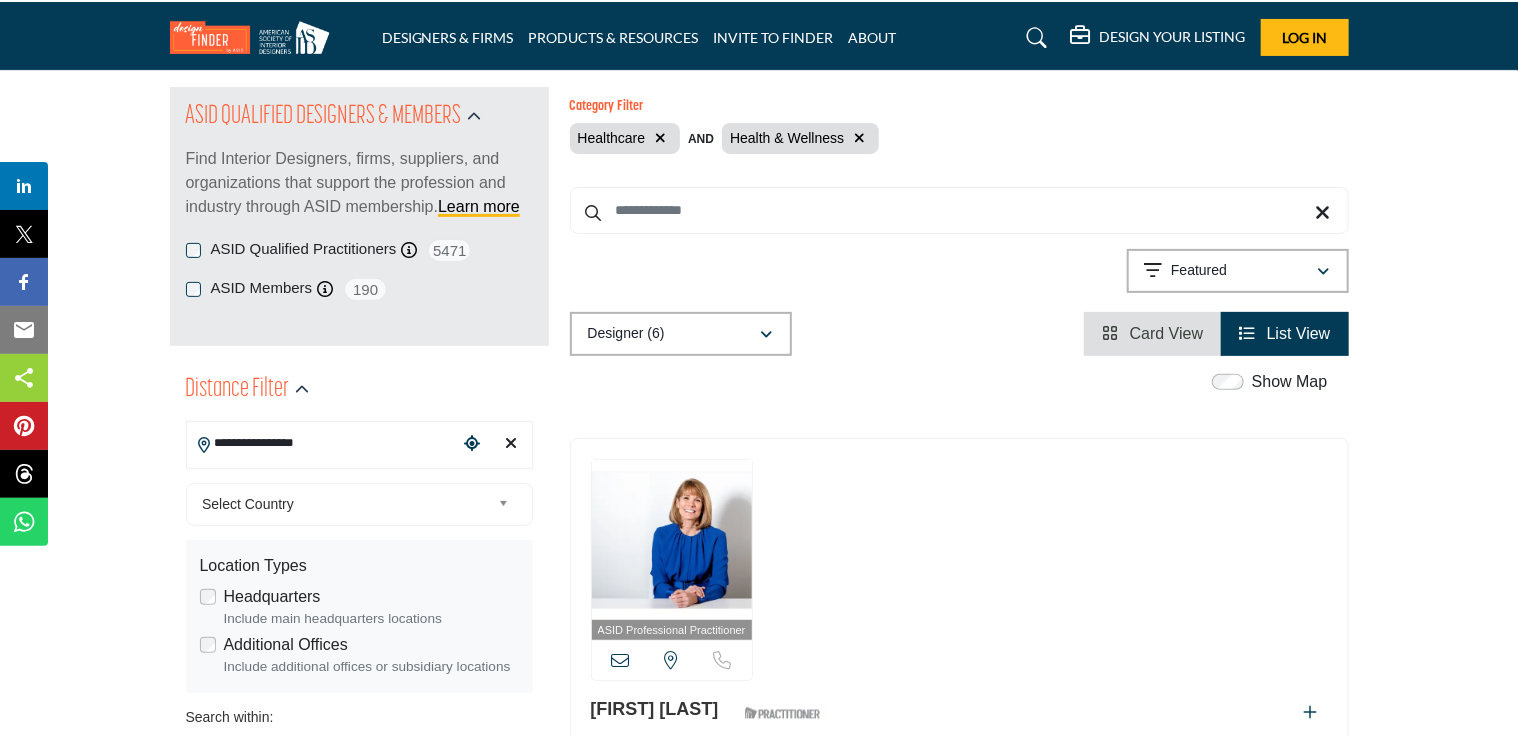 scroll, scrollTop: 200, scrollLeft: 0, axis: vertical 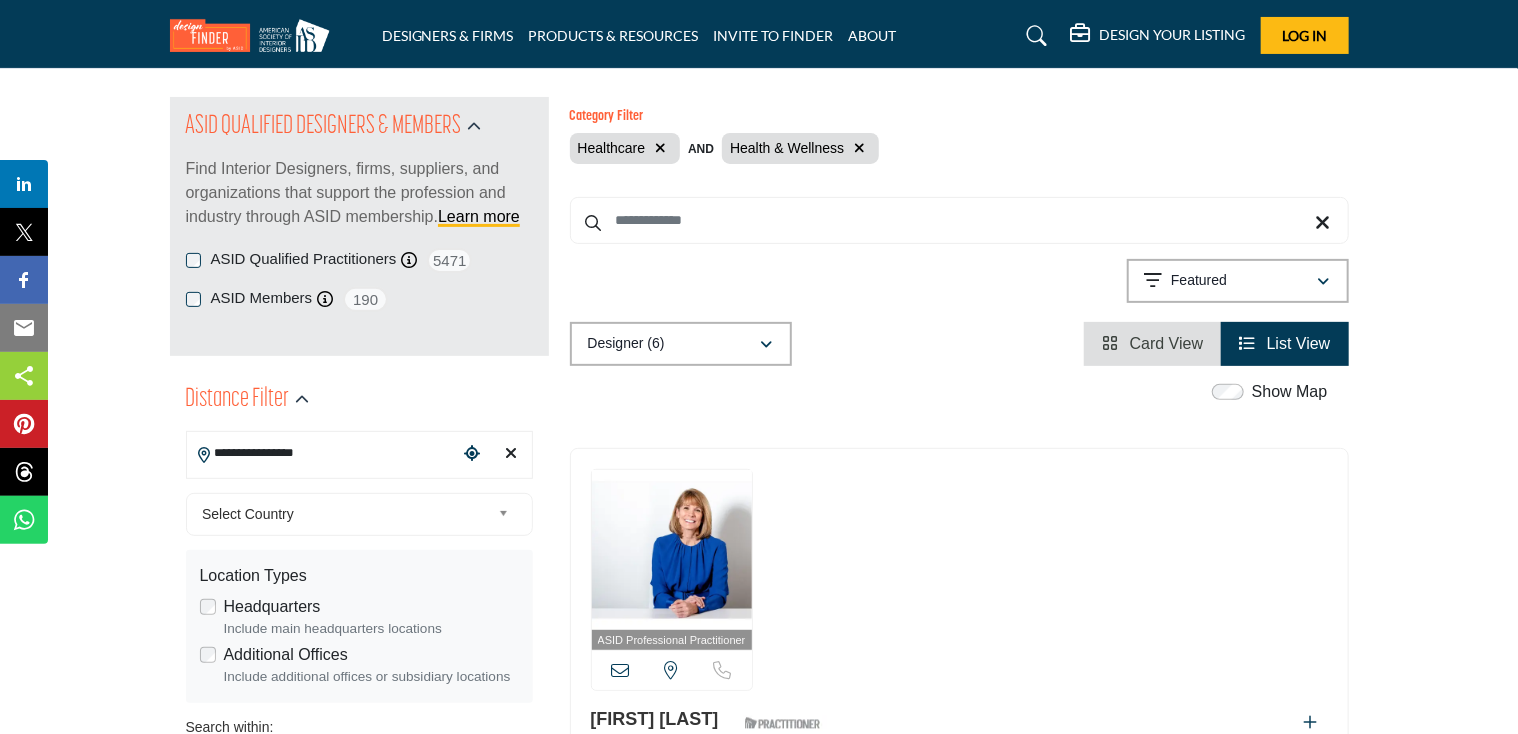 drag, startPoint x: 350, startPoint y: 458, endPoint x: 100, endPoint y: 431, distance: 251.45377 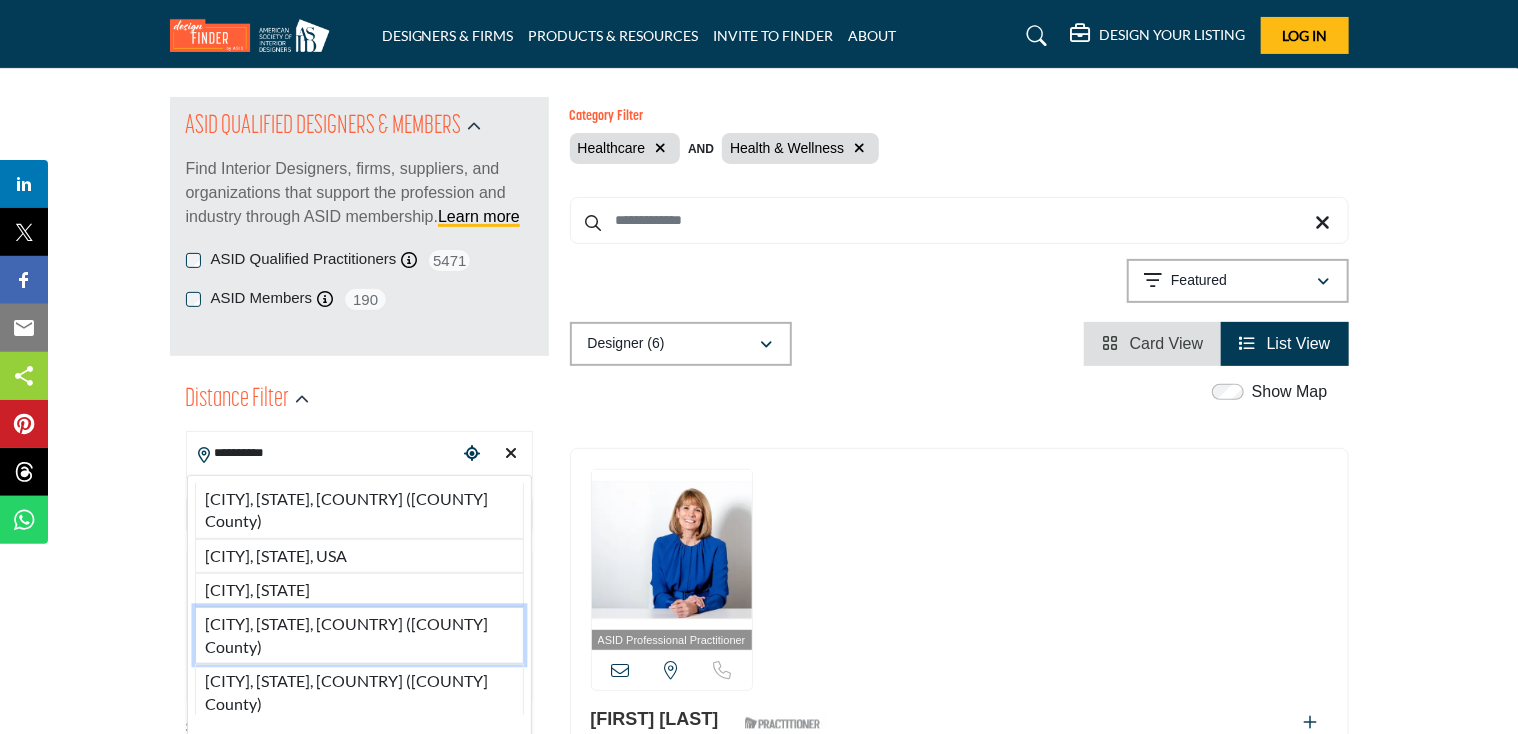click on "[CITY], [STATE], [COUNTRY] ([COUNTY] County)" at bounding box center (359, 635) 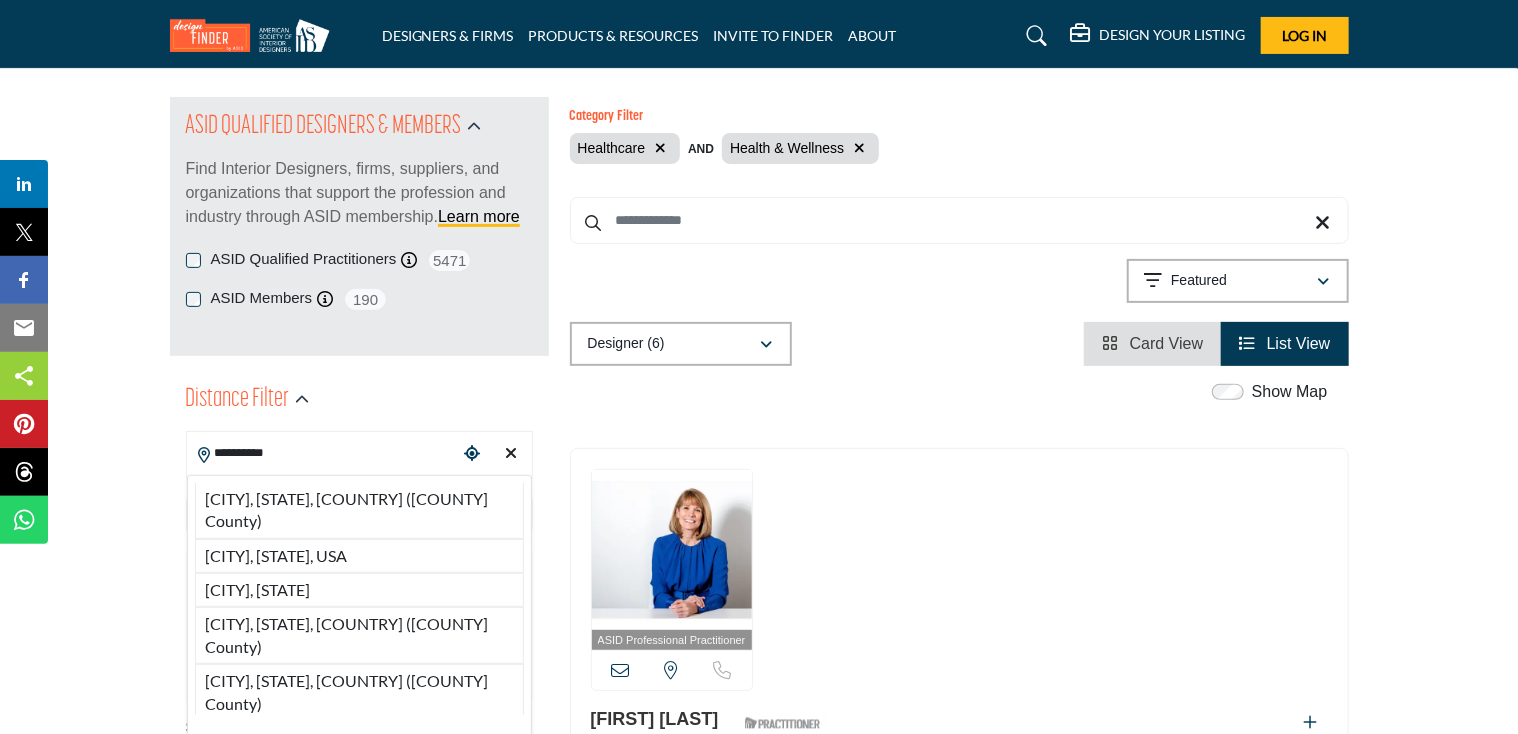type on "**********" 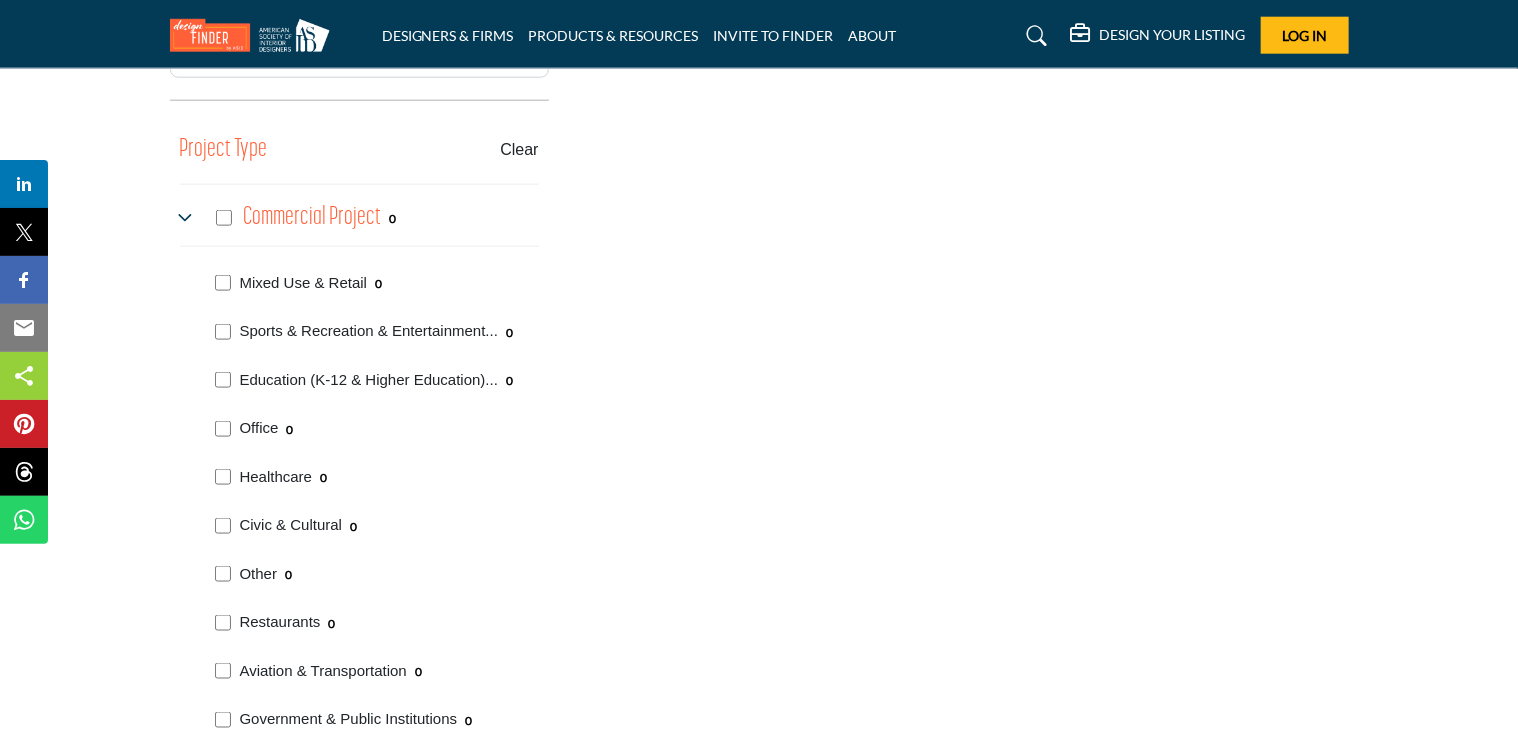 scroll, scrollTop: 1200, scrollLeft: 0, axis: vertical 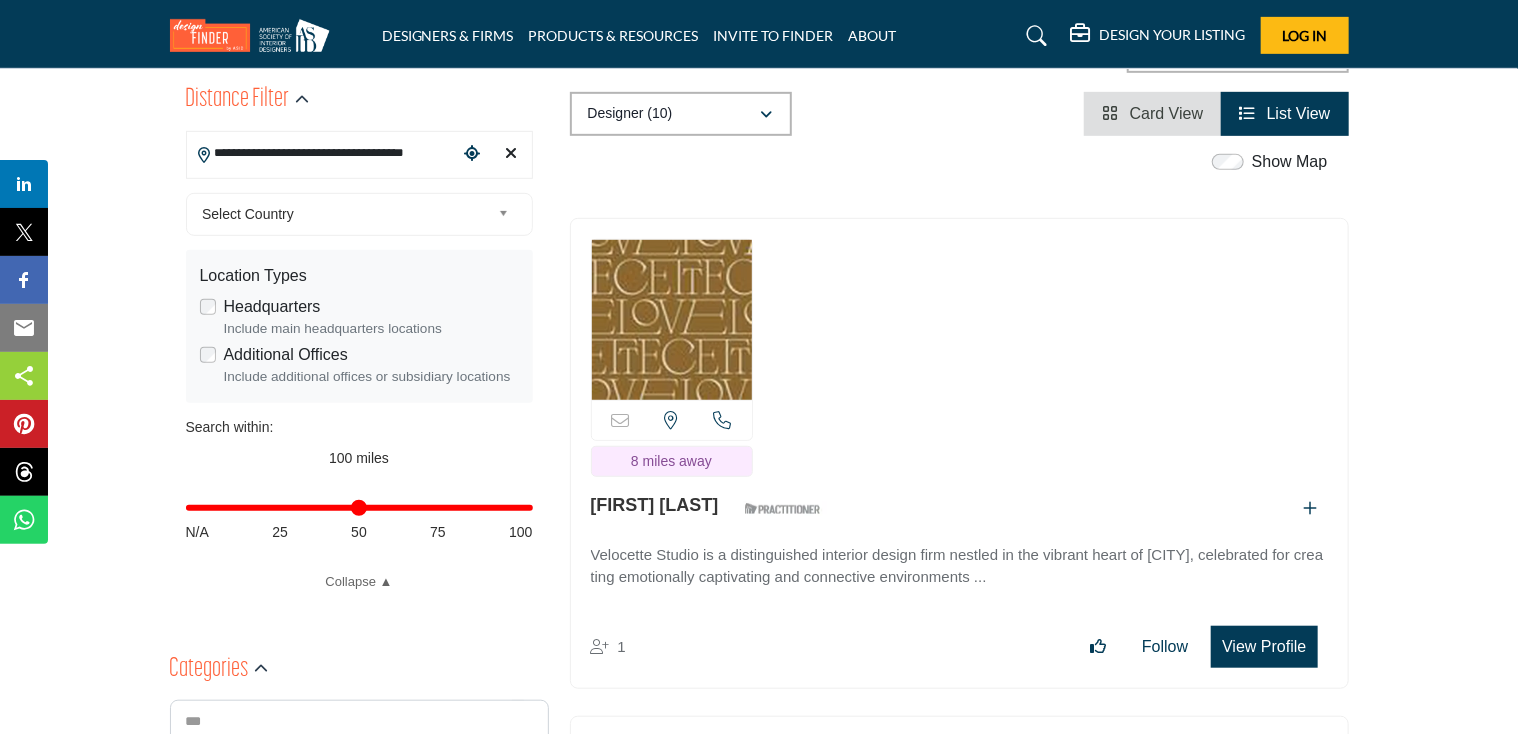 click on "View Profile" at bounding box center (1264, 647) 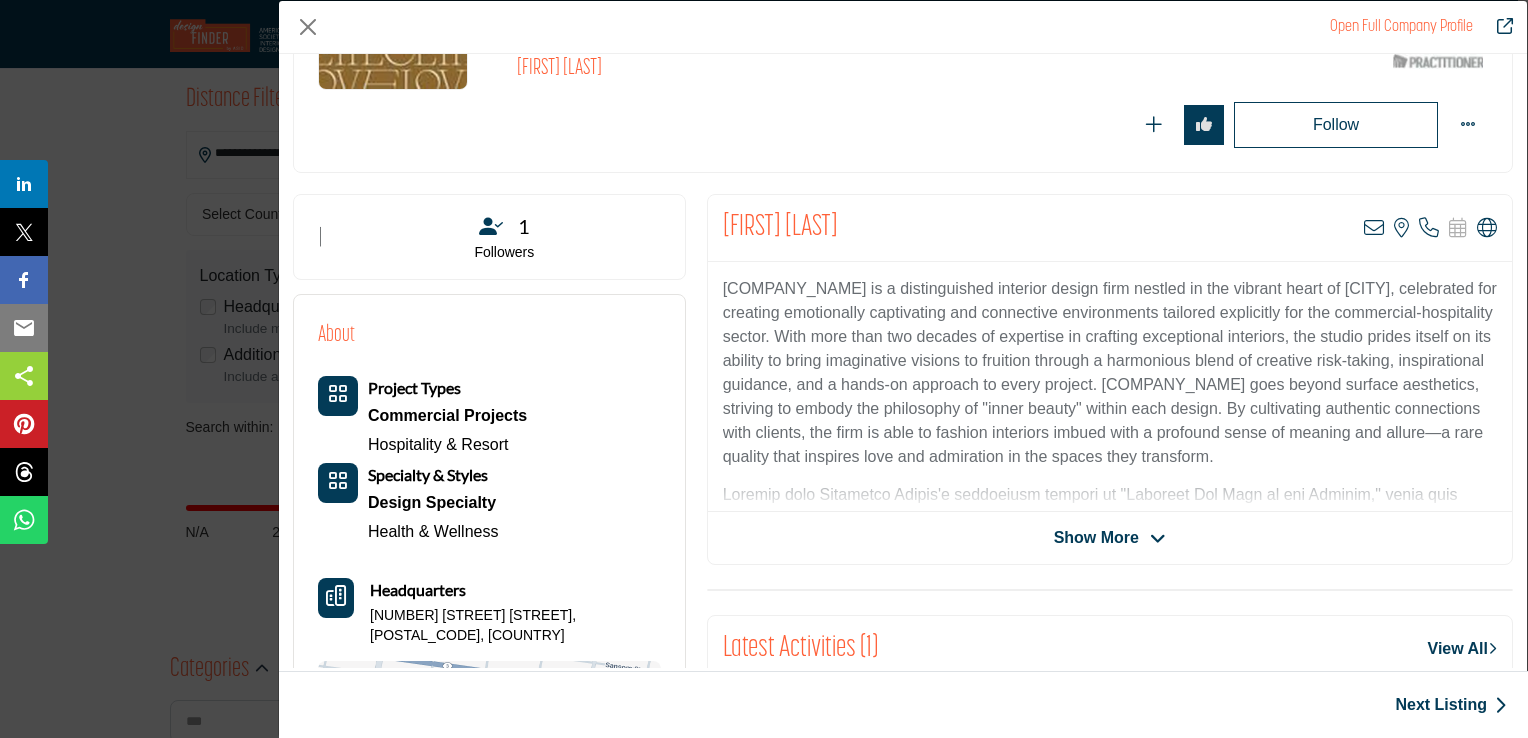 scroll, scrollTop: 300, scrollLeft: 0, axis: vertical 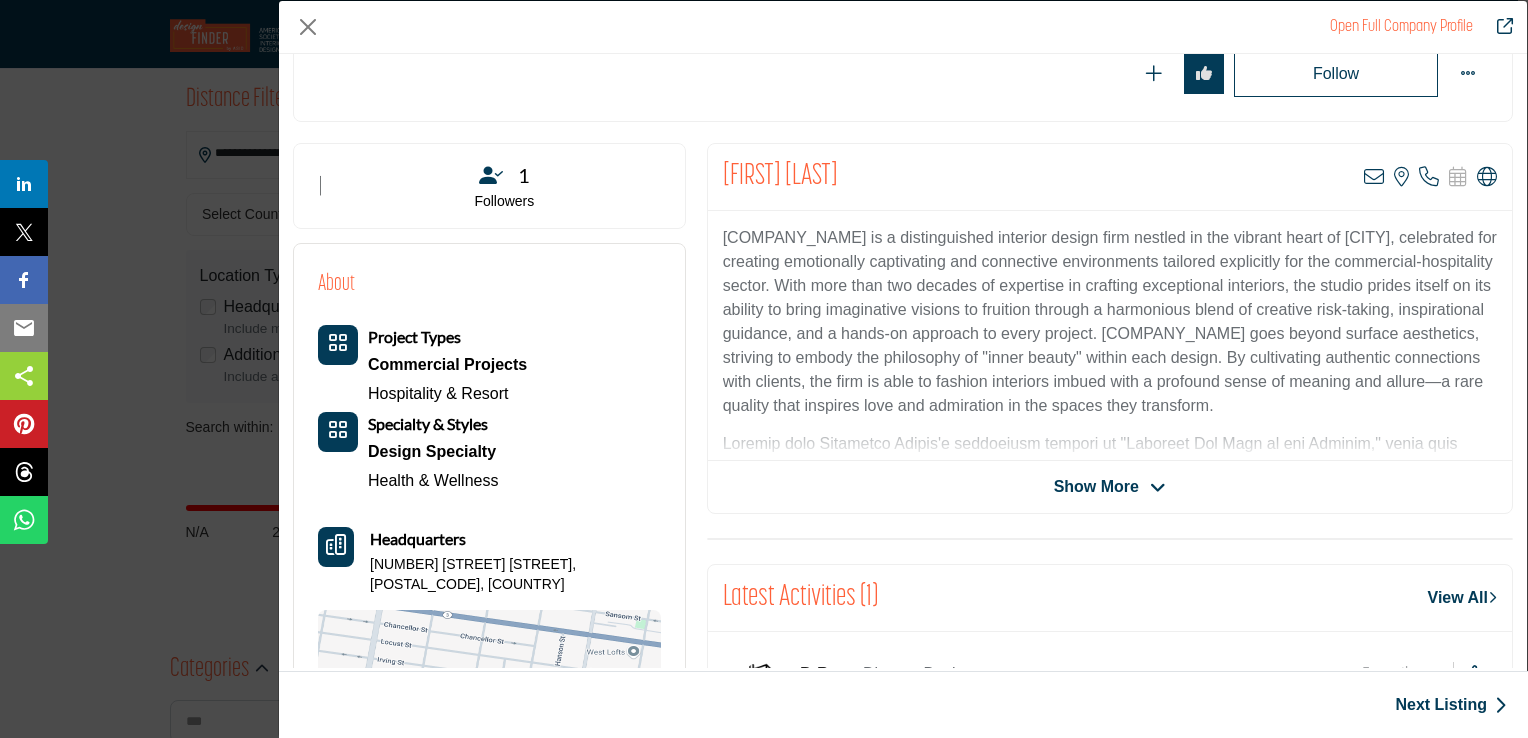 click on "Show More" at bounding box center [1110, 487] 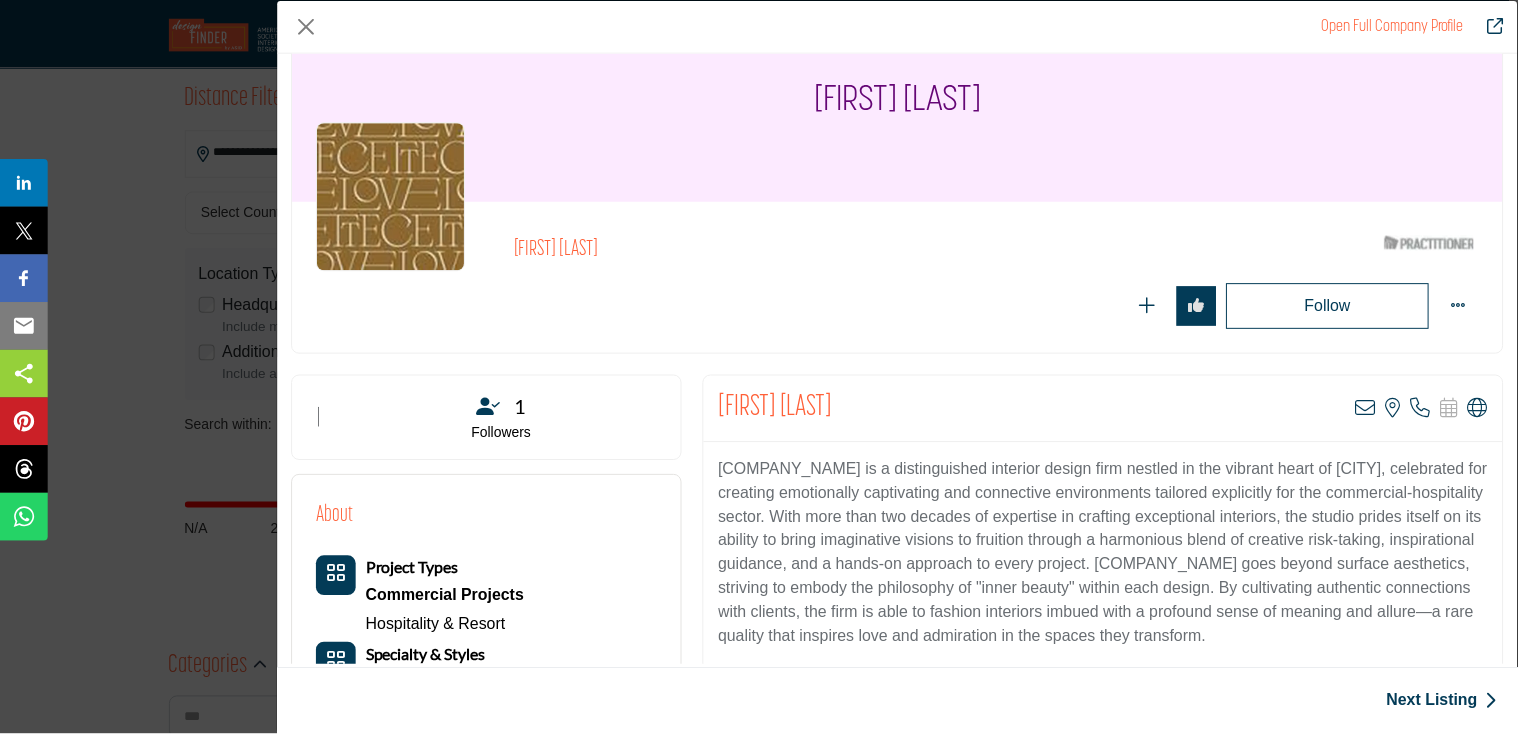 scroll, scrollTop: 29, scrollLeft: 0, axis: vertical 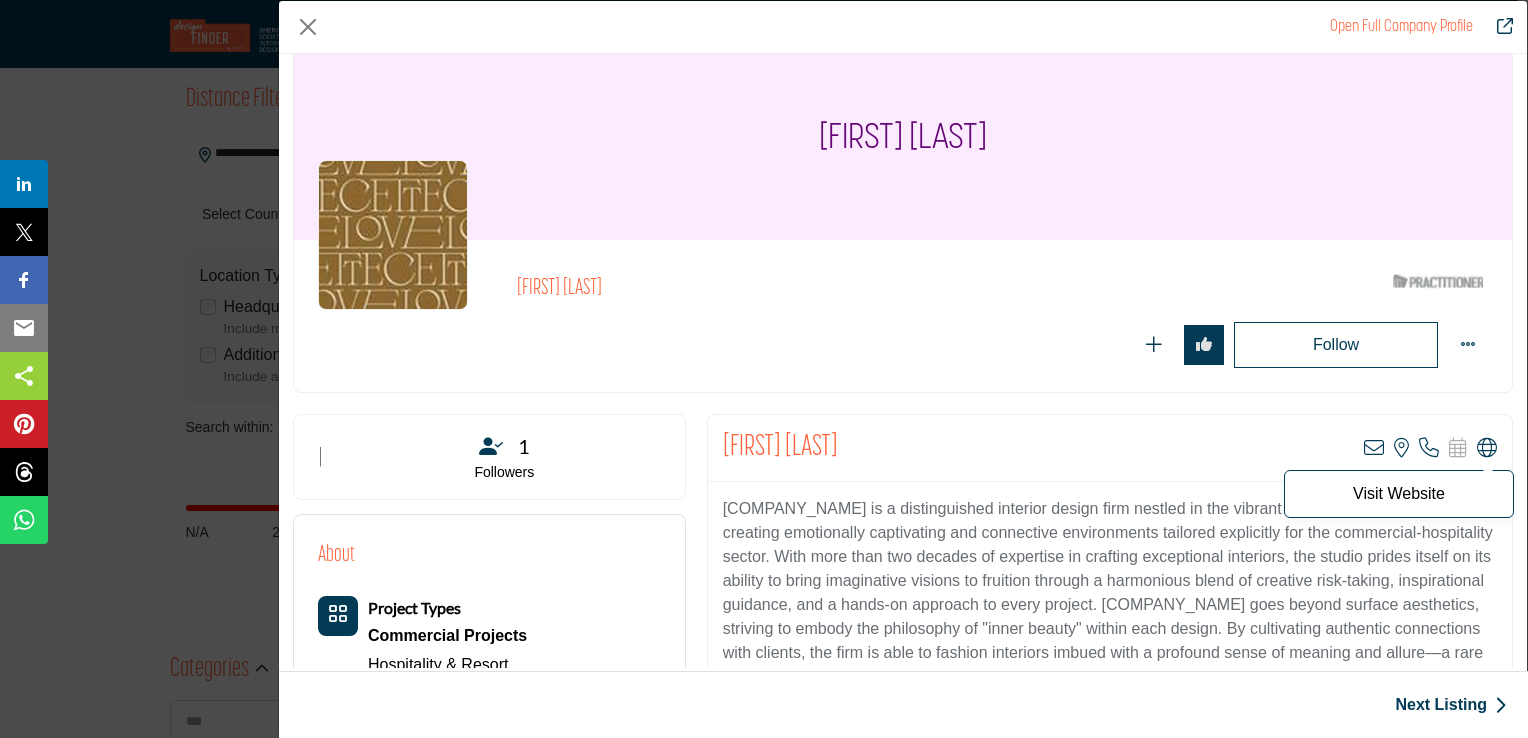 click at bounding box center (1487, 448) 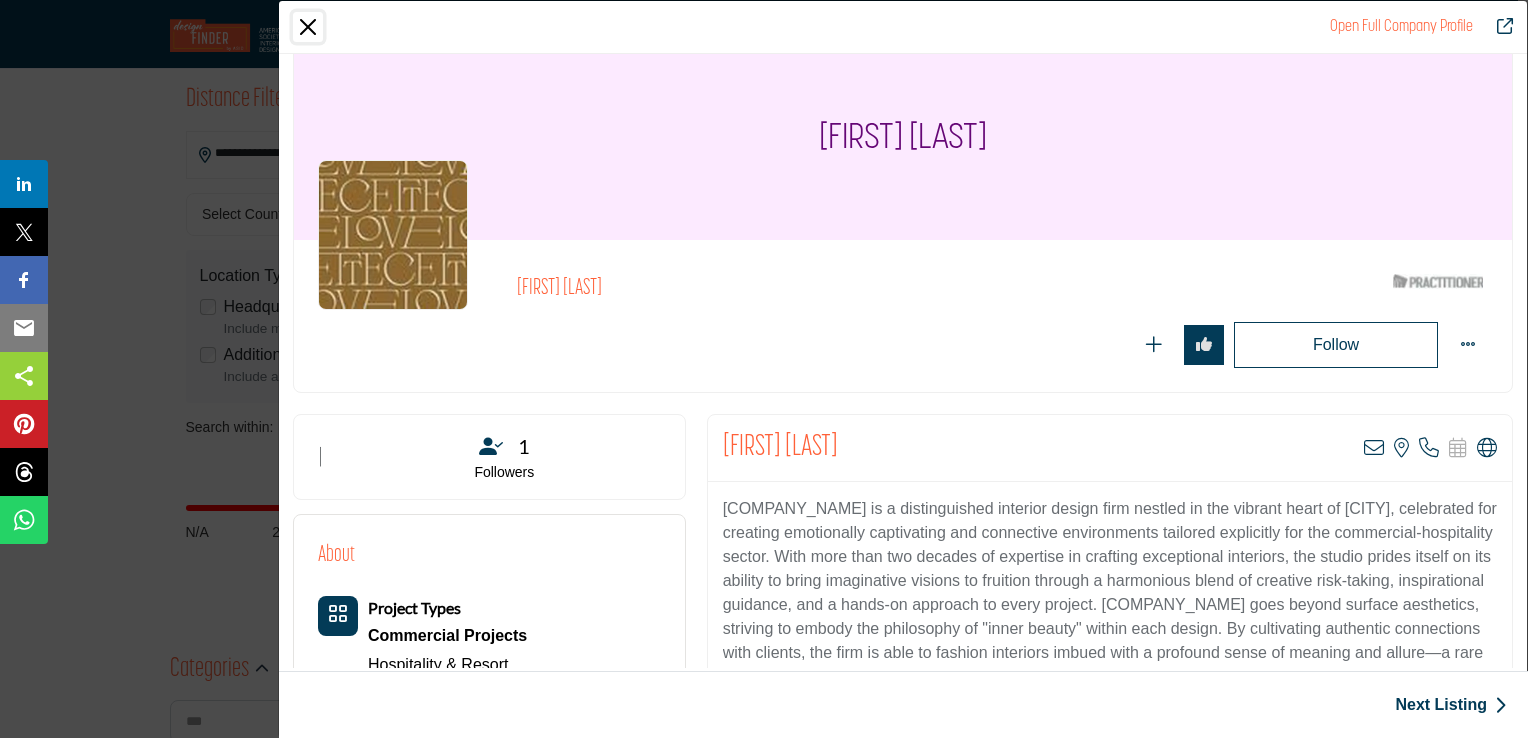 click at bounding box center [308, 27] 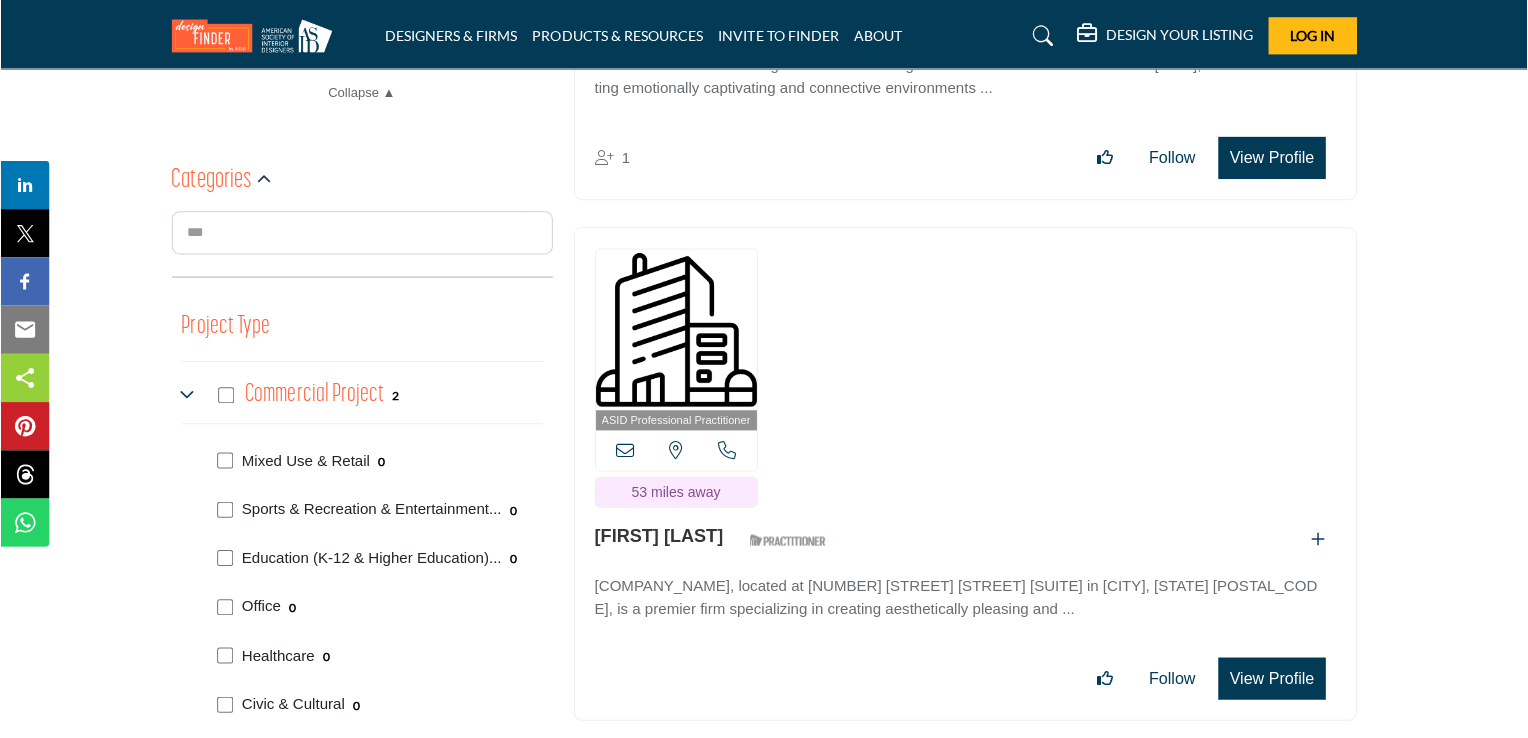 scroll, scrollTop: 1100, scrollLeft: 0, axis: vertical 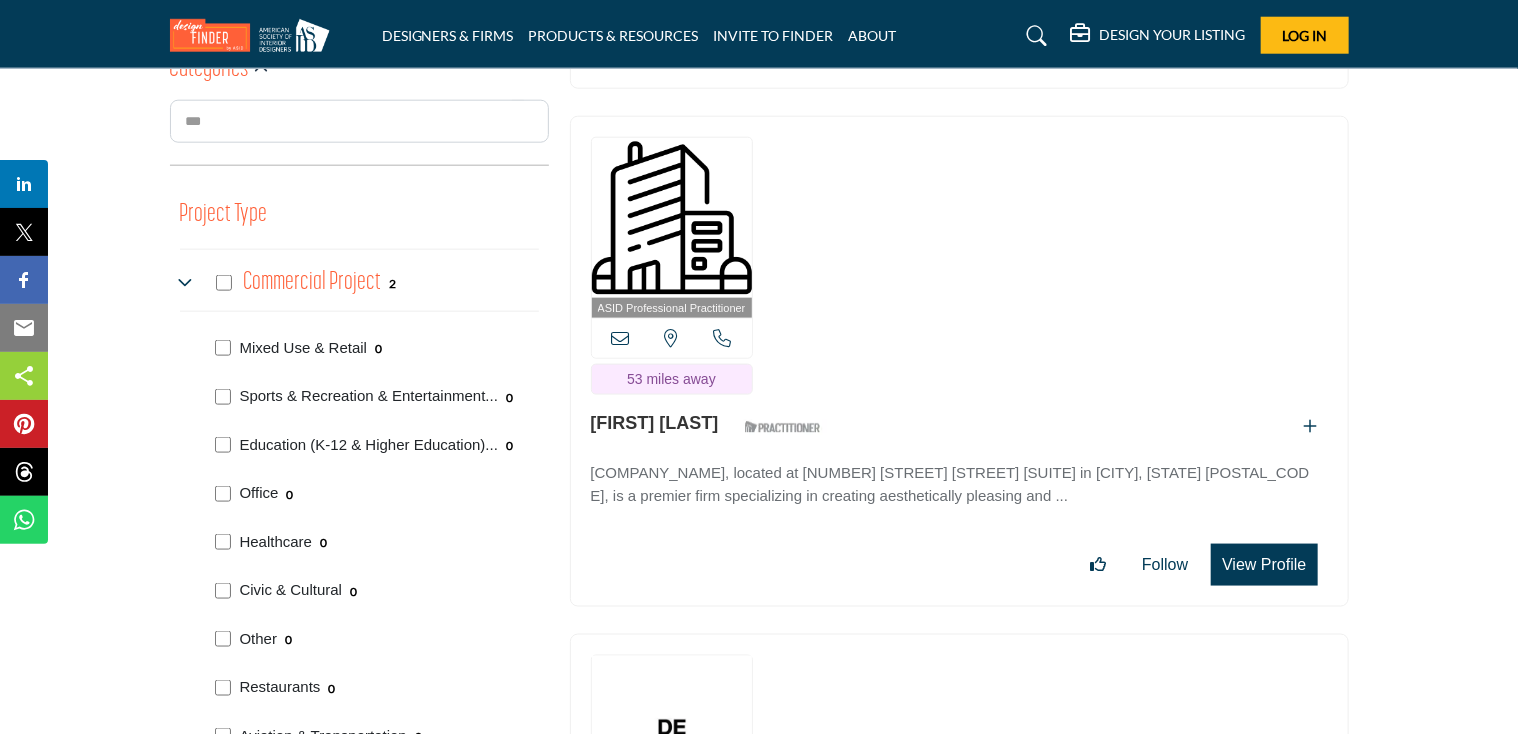 click on "View Profile" at bounding box center [1264, 565] 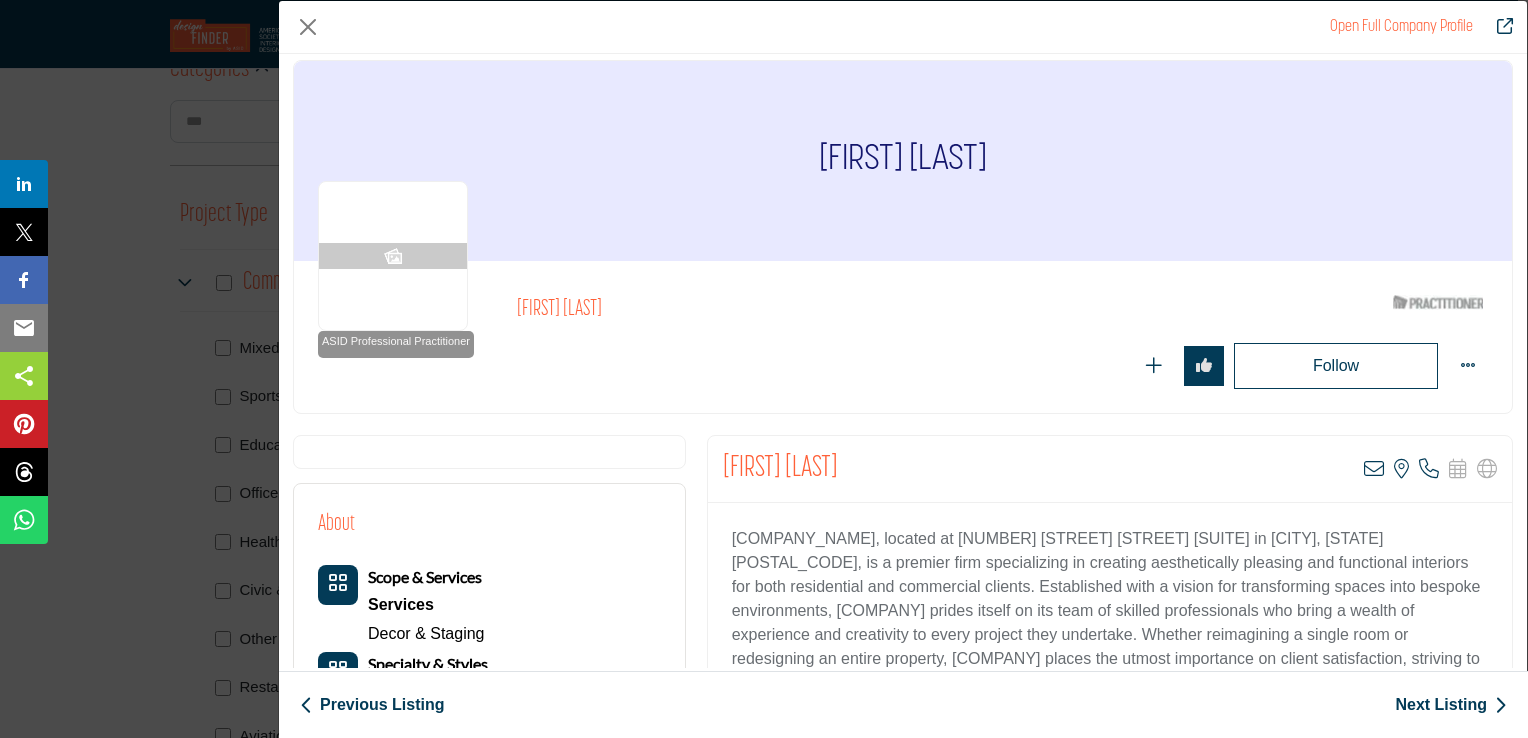 scroll, scrollTop: 0, scrollLeft: 0, axis: both 